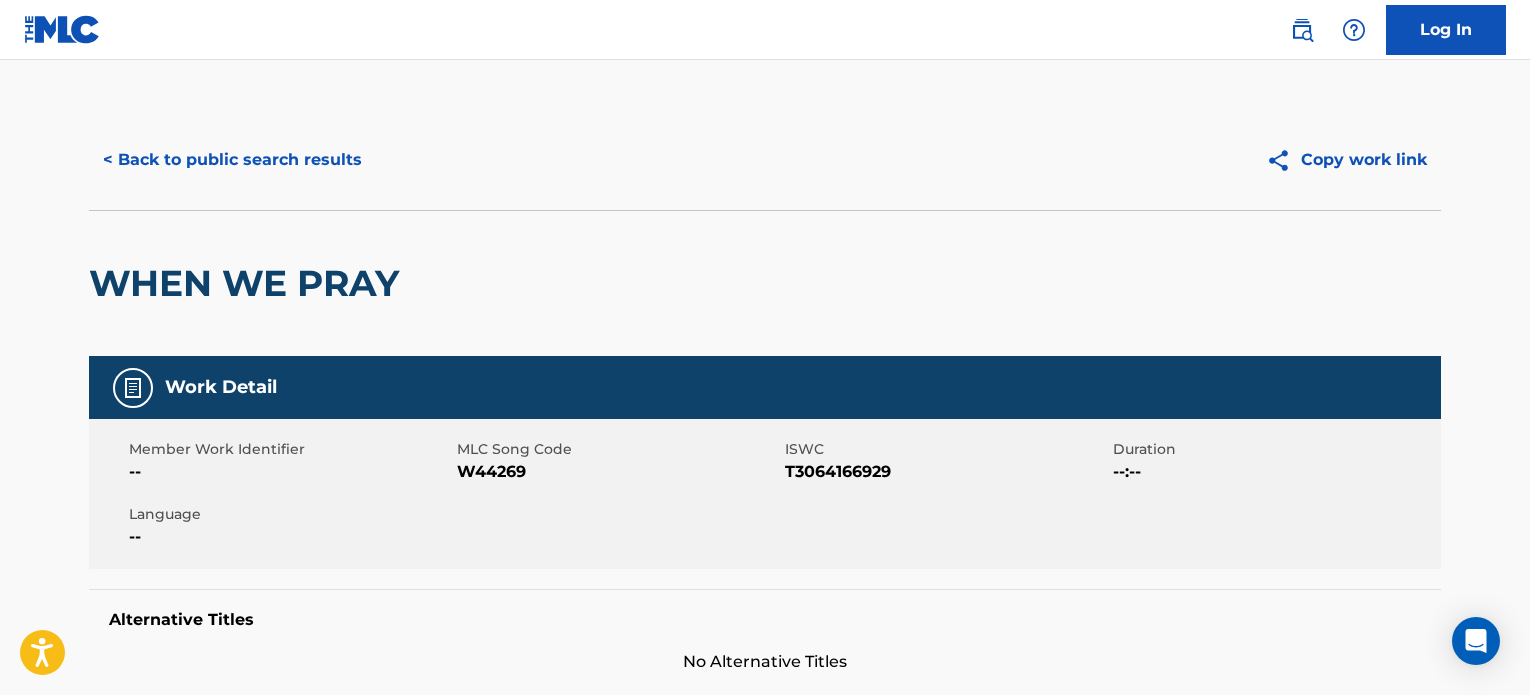 scroll, scrollTop: 1868, scrollLeft: 0, axis: vertical 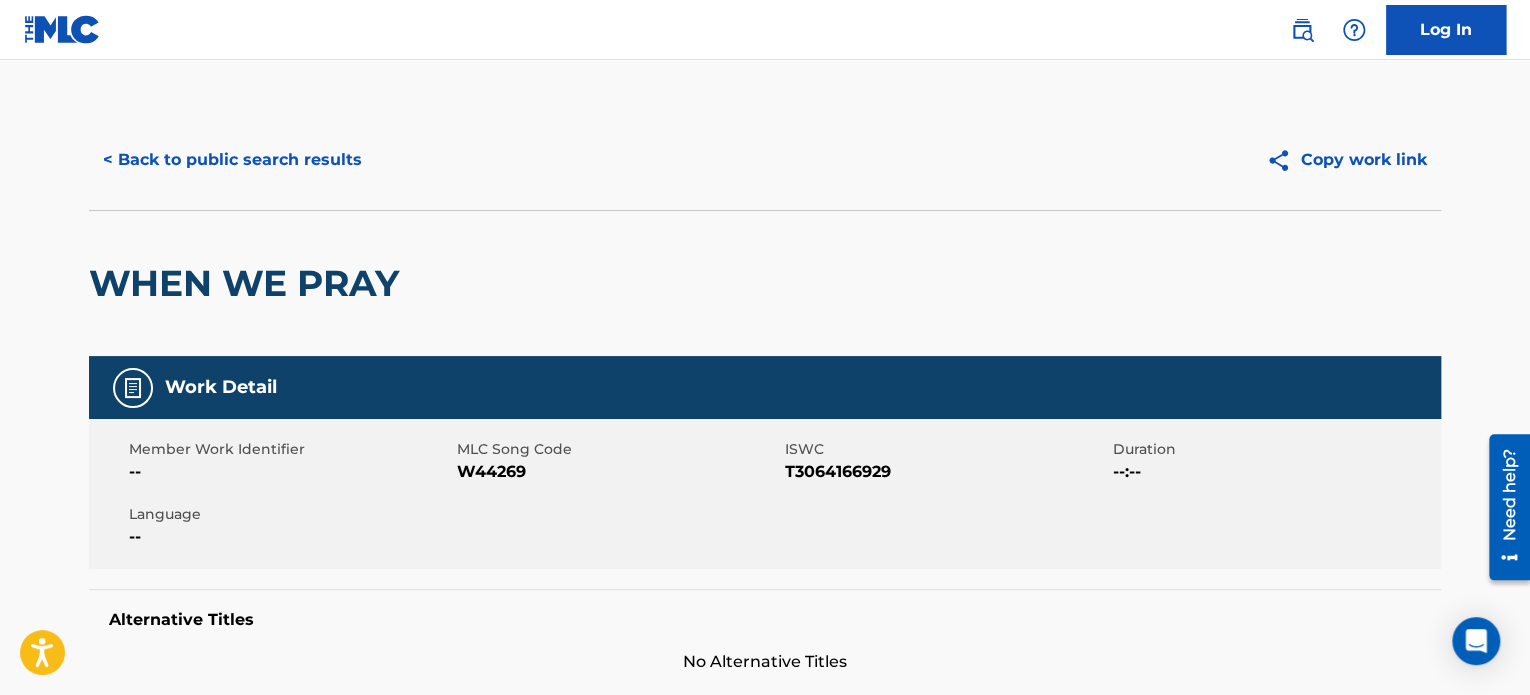click on "< Back to public search results" at bounding box center [232, 160] 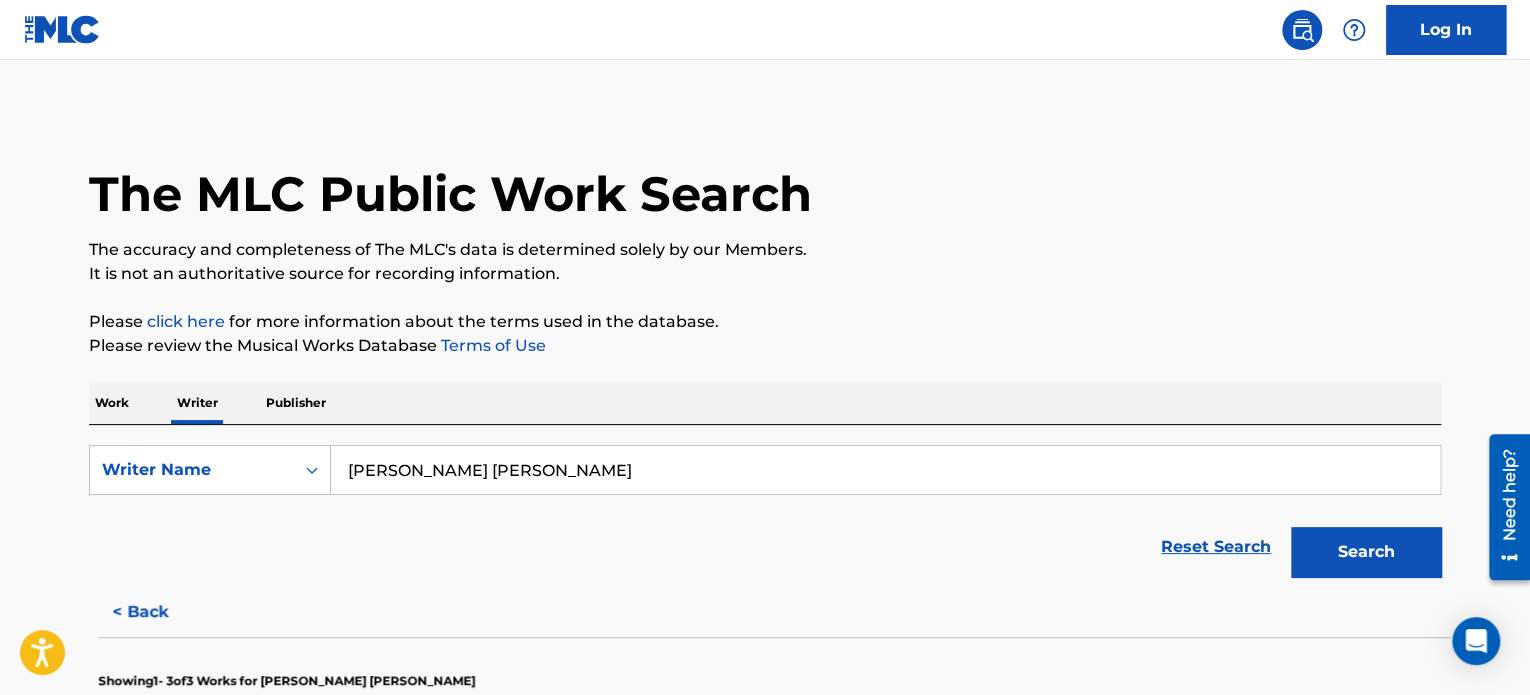 scroll, scrollTop: 58, scrollLeft: 0, axis: vertical 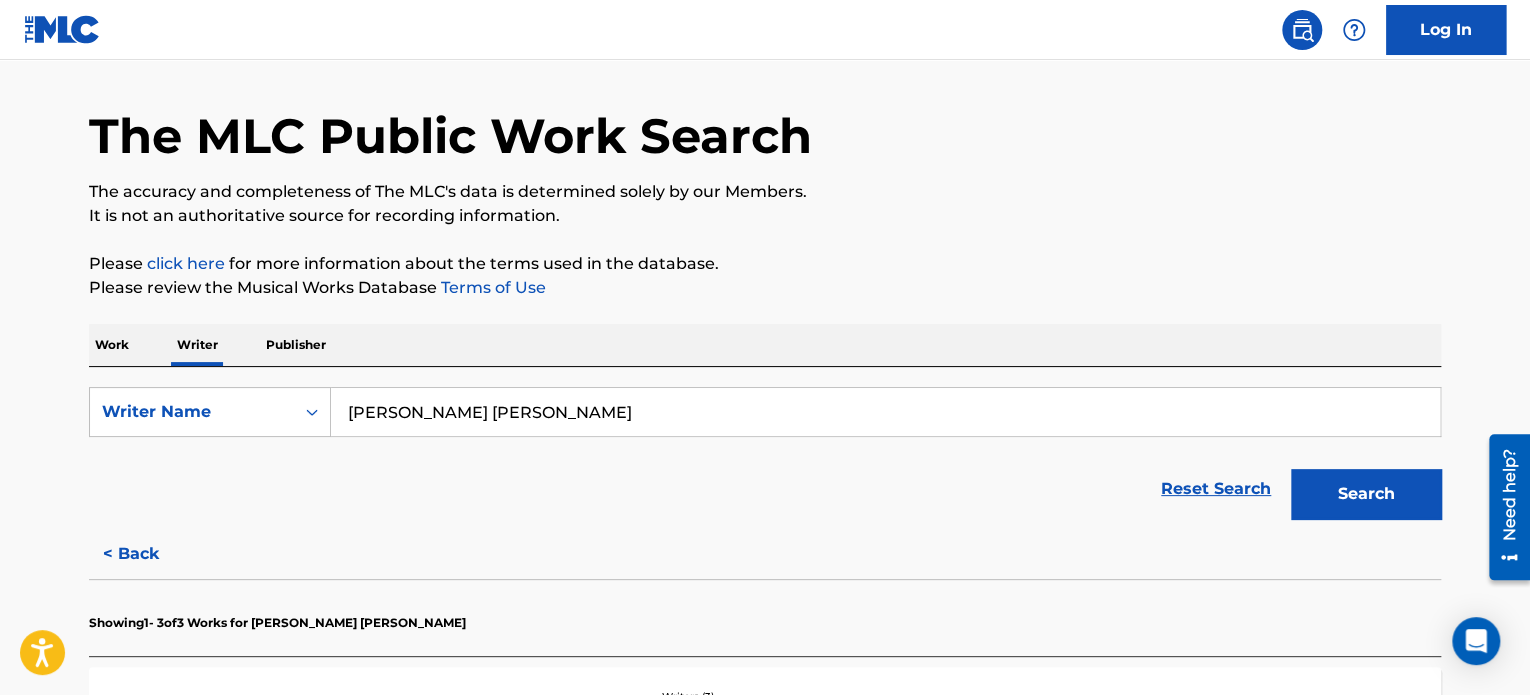 drag, startPoint x: 330, startPoint y: 418, endPoint x: 0, endPoint y: 395, distance: 330.80054 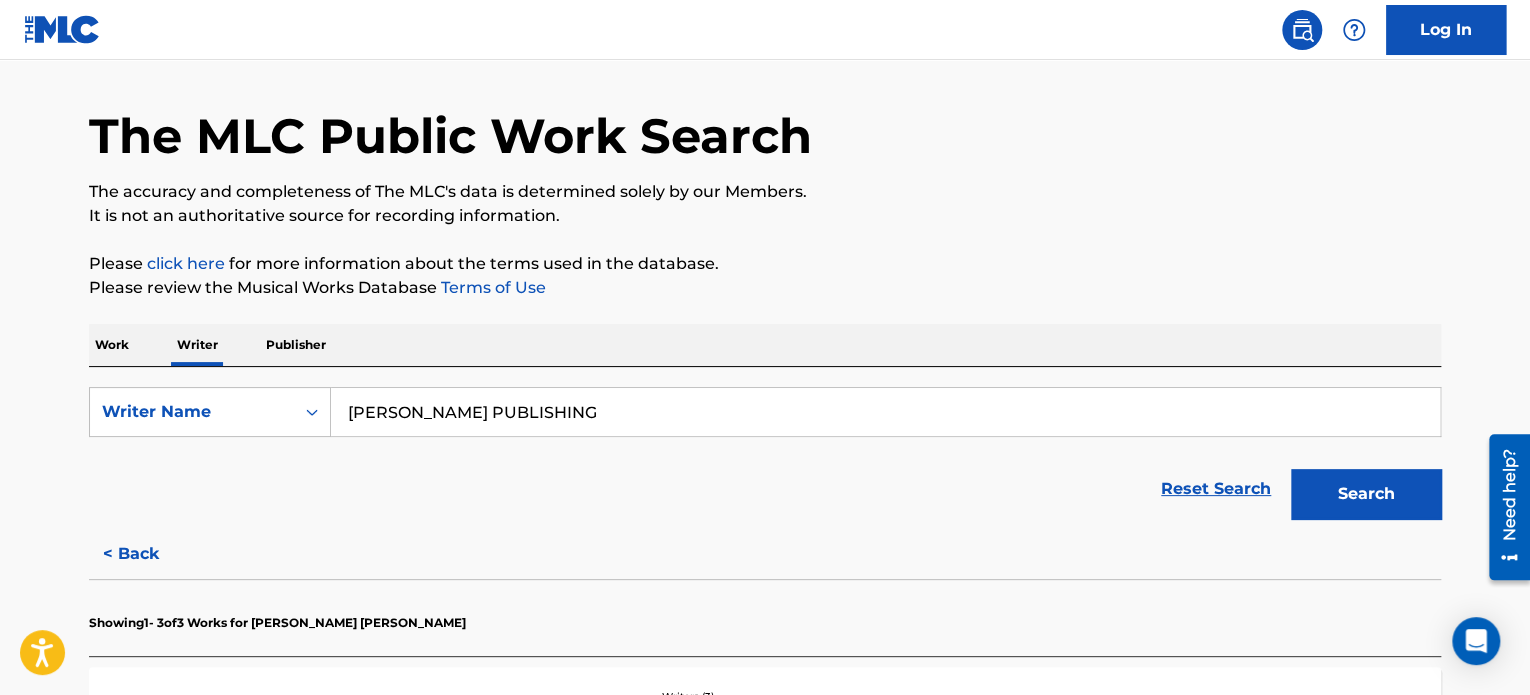 type on "[PERSON_NAME] PUBLISHING" 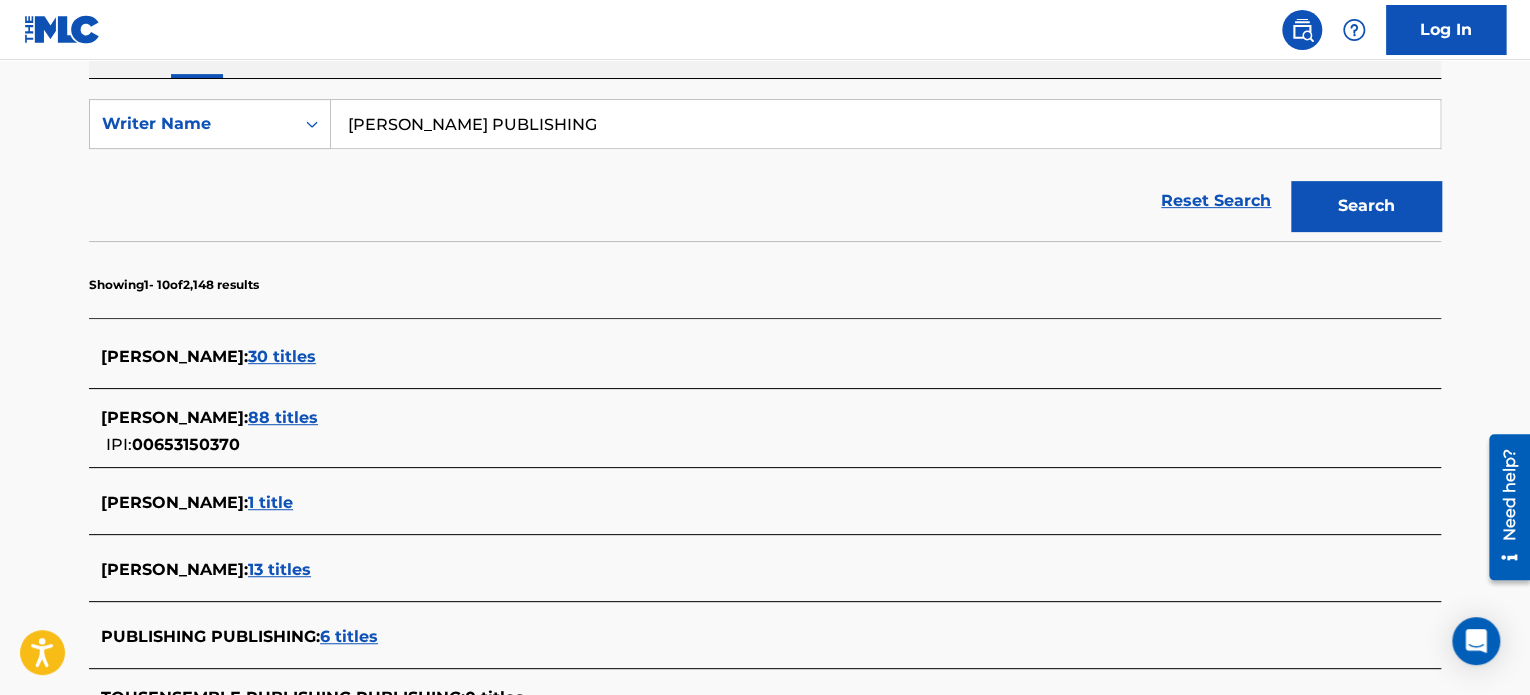 scroll, scrollTop: 358, scrollLeft: 0, axis: vertical 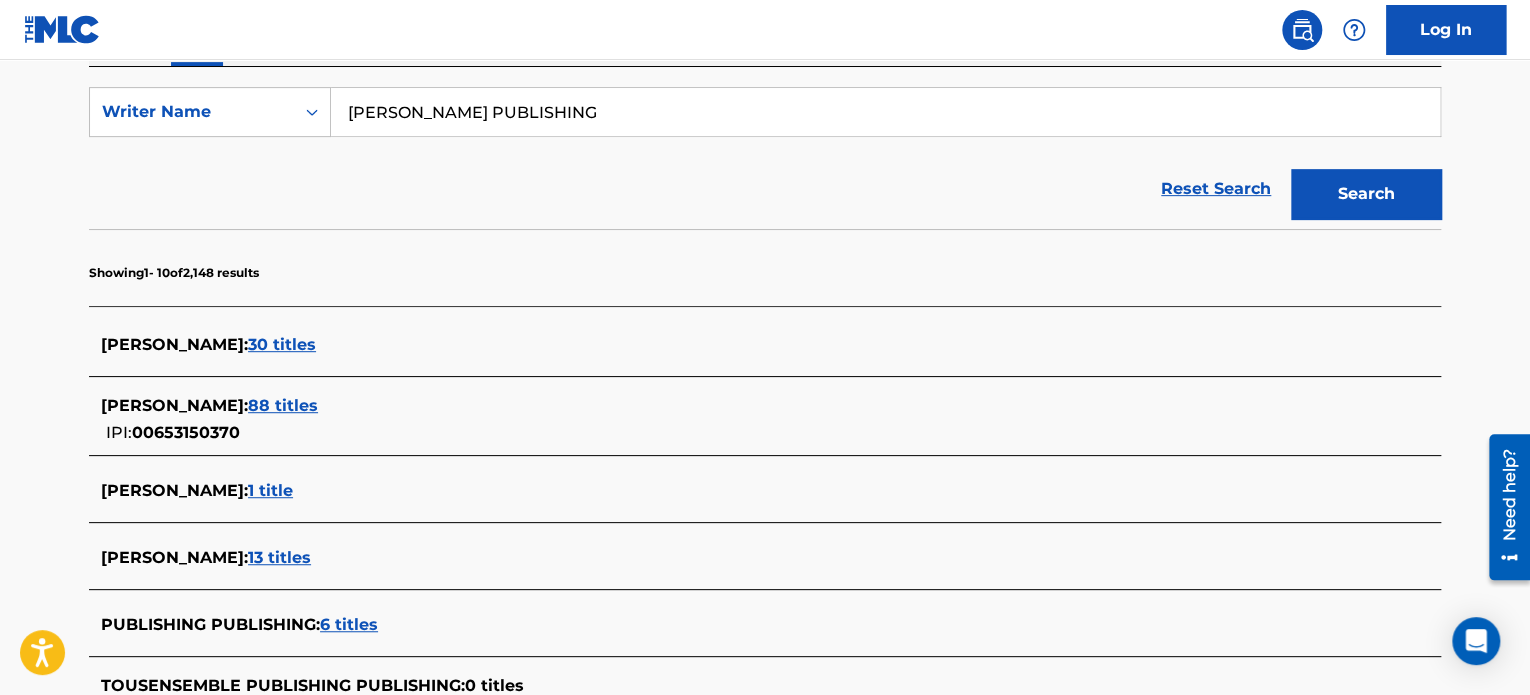 click on "88 titles" at bounding box center [283, 405] 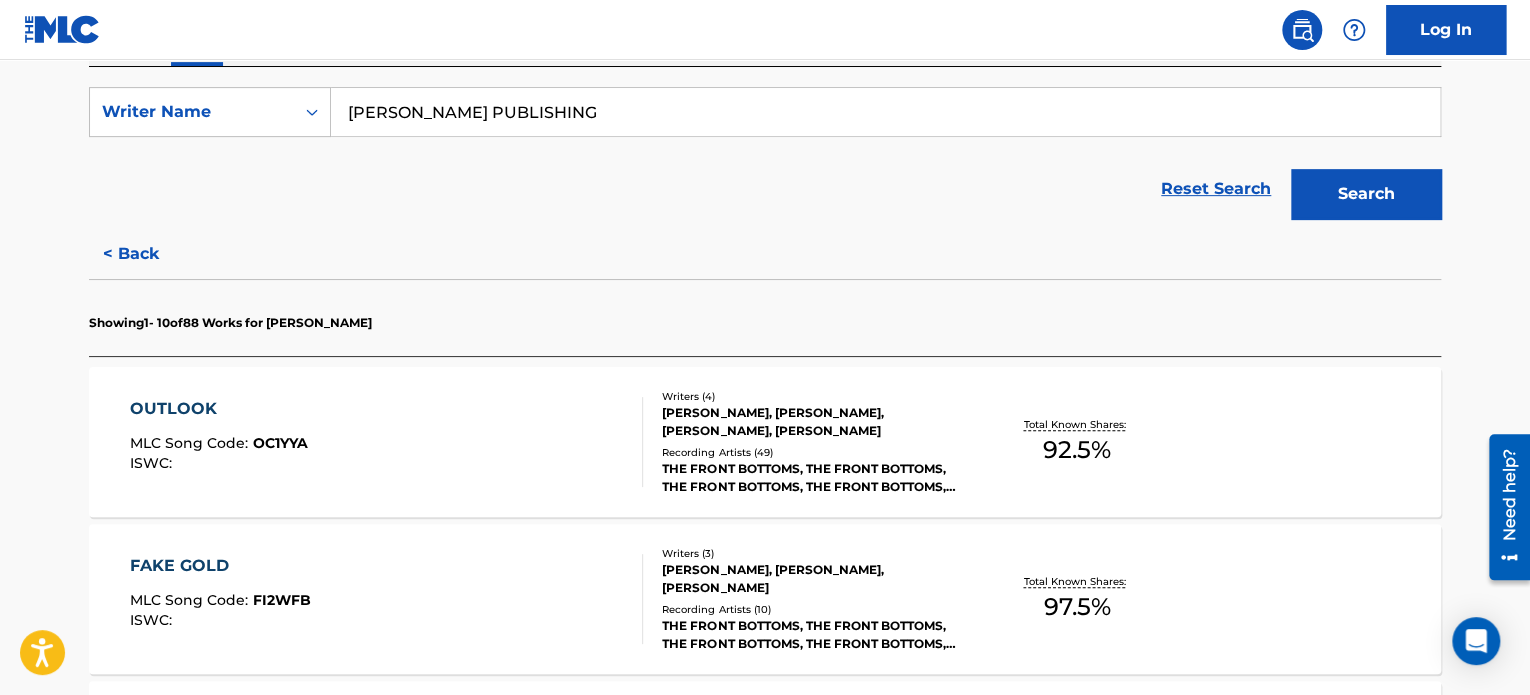 click on "< Back" at bounding box center [149, 254] 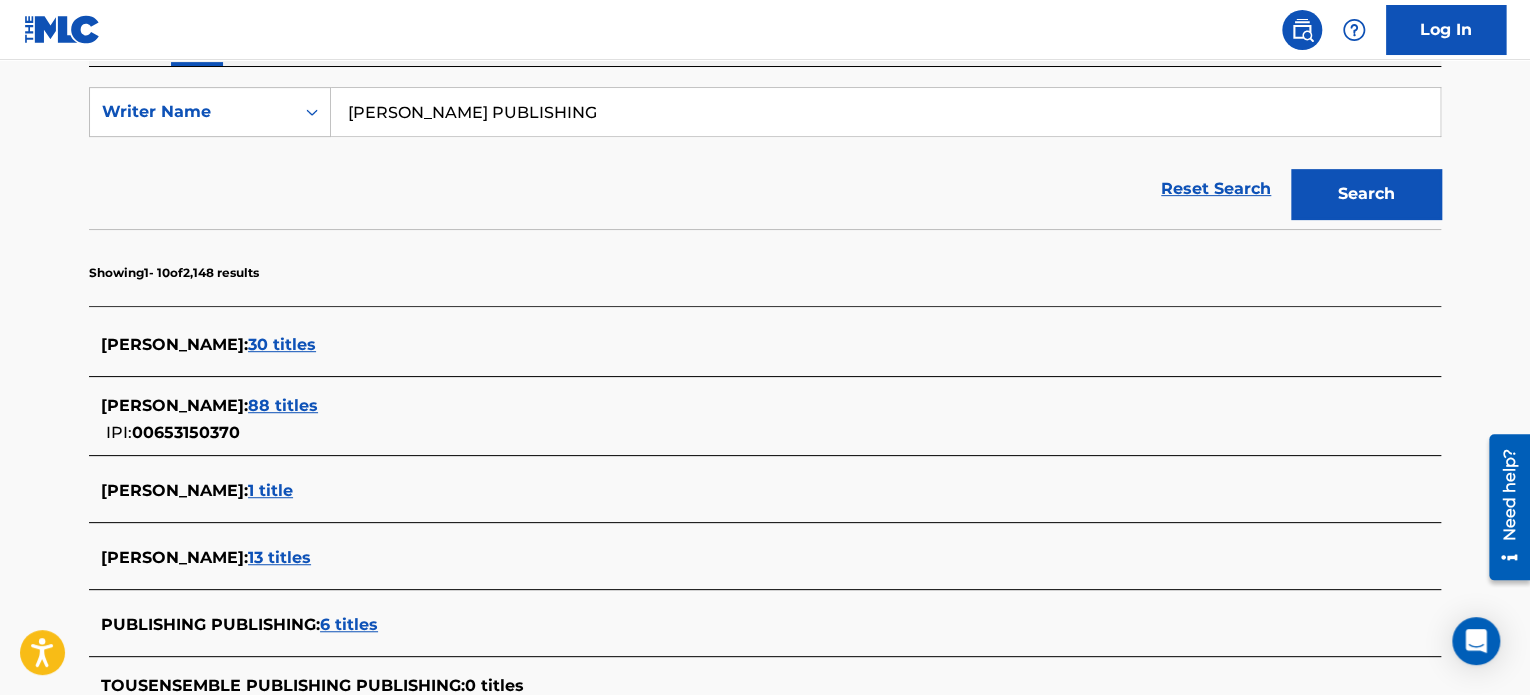 click on "88 titles" at bounding box center (283, 405) 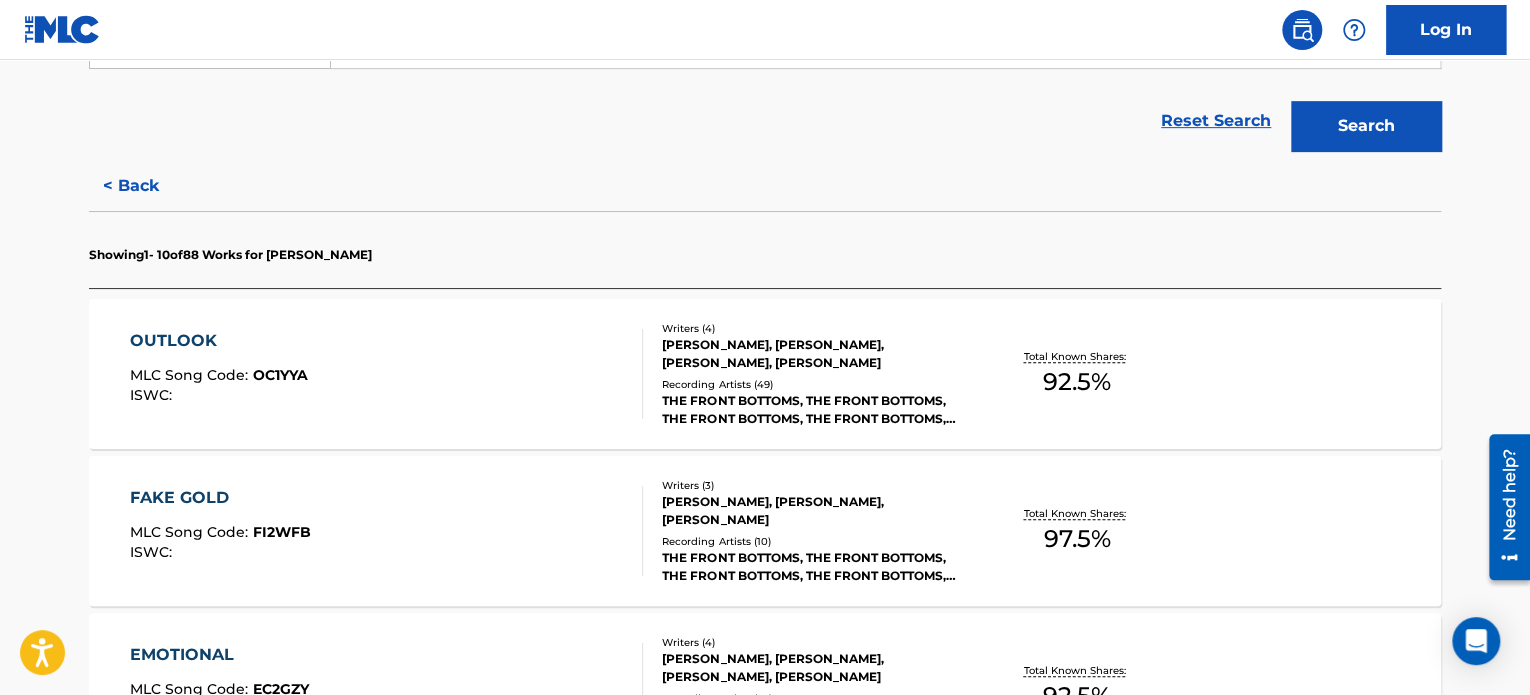 scroll, scrollTop: 458, scrollLeft: 0, axis: vertical 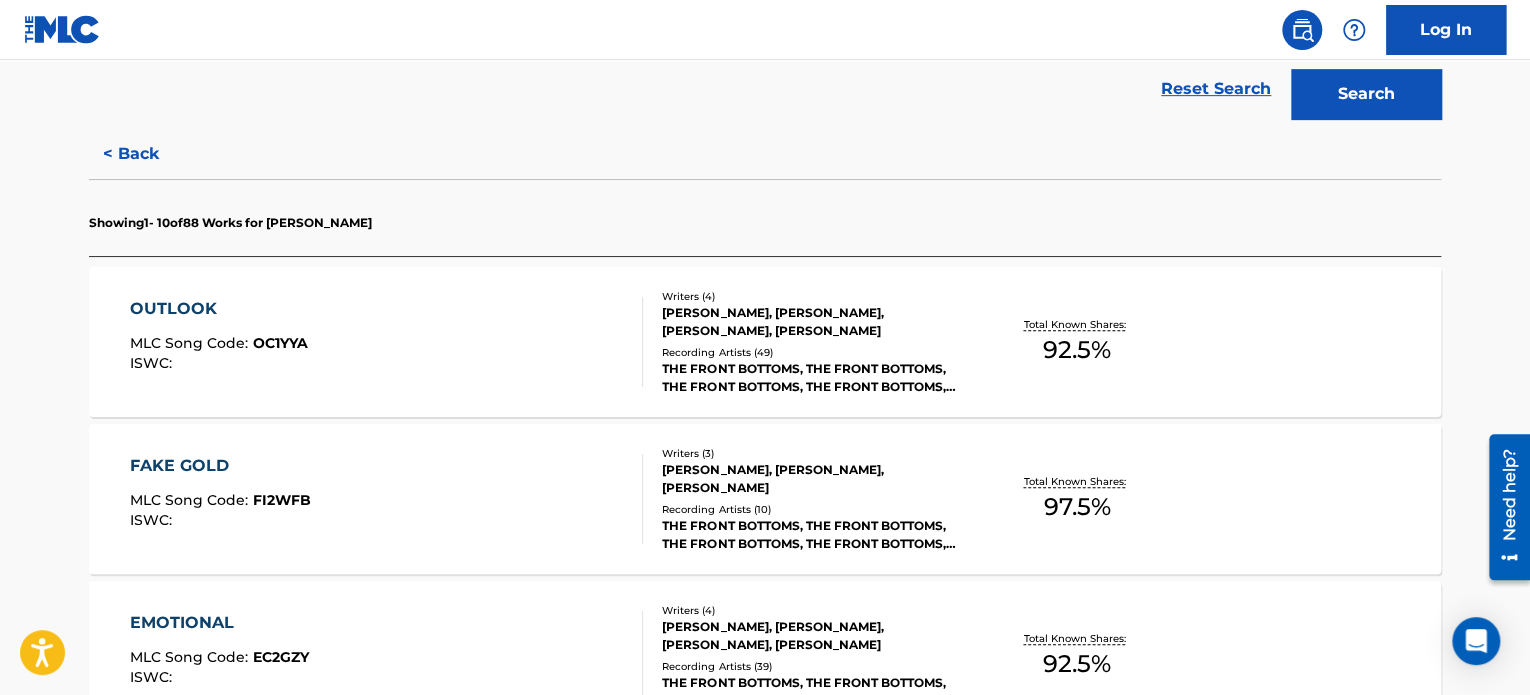 click on "Recording Artists ( 49 )" at bounding box center [813, 352] 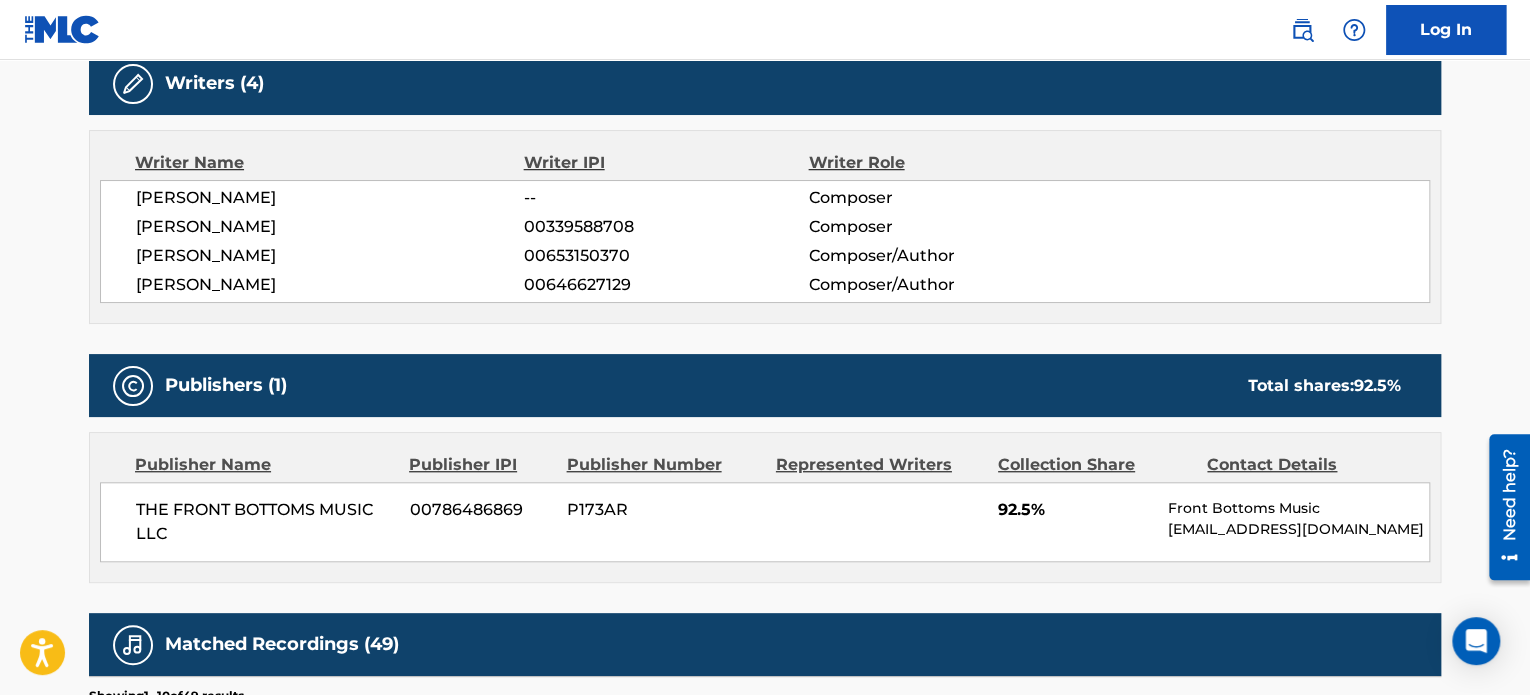 scroll, scrollTop: 700, scrollLeft: 0, axis: vertical 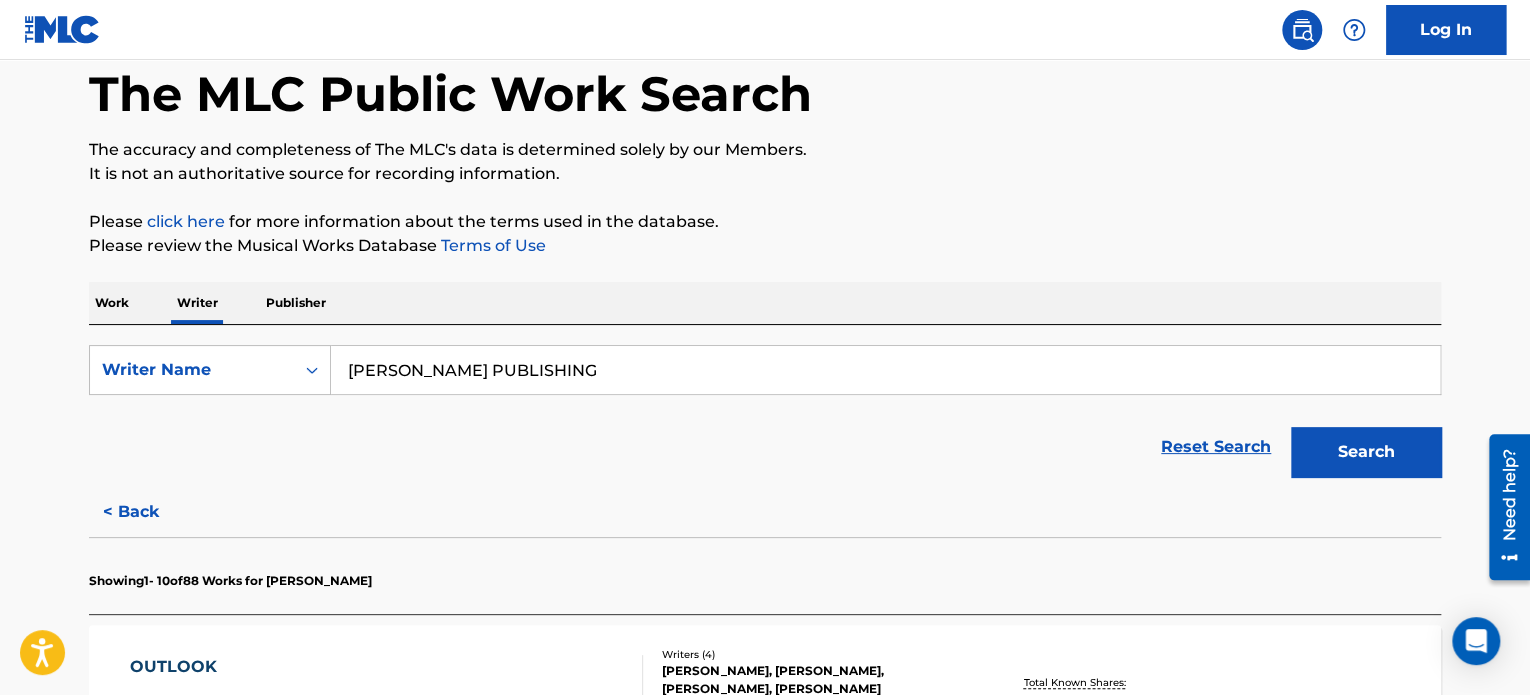 click on "< Back" at bounding box center (149, 512) 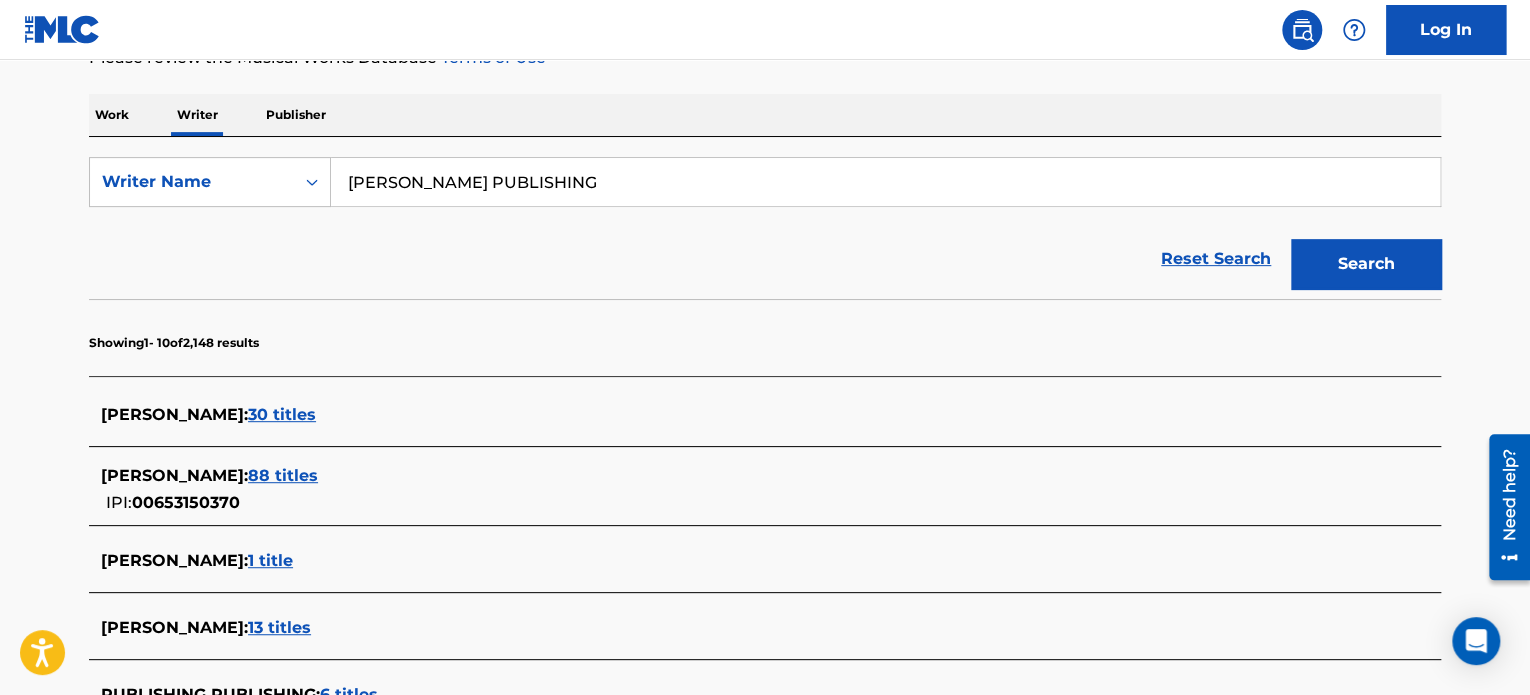 scroll, scrollTop: 300, scrollLeft: 0, axis: vertical 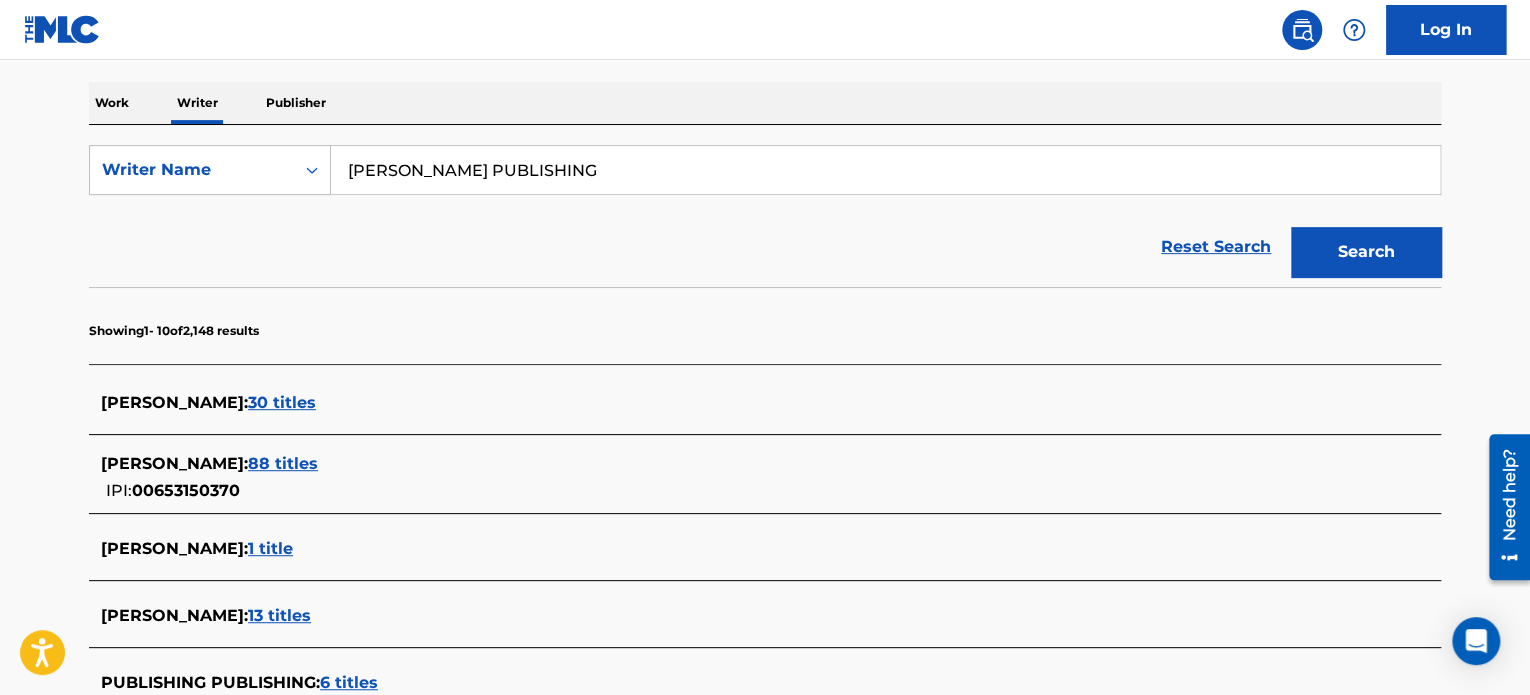 click on "30 titles" at bounding box center [282, 402] 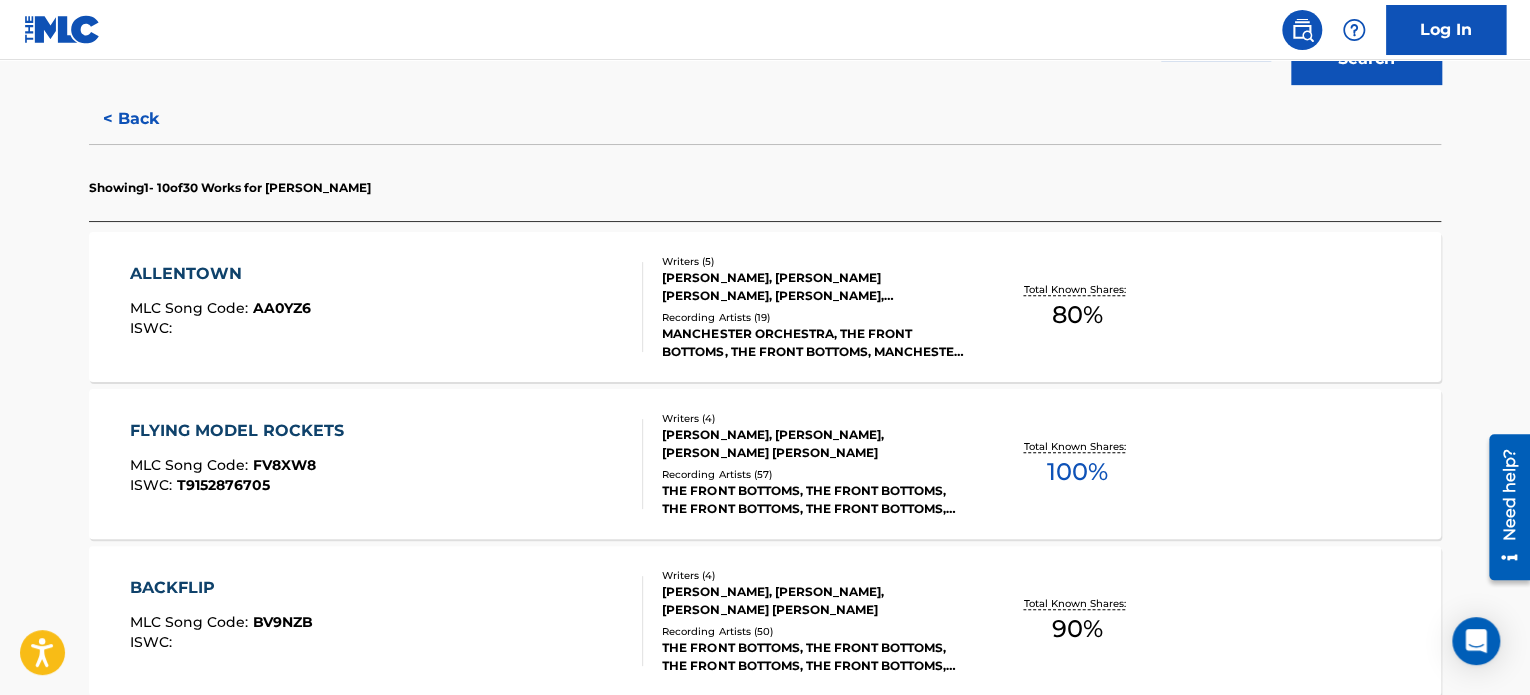 scroll, scrollTop: 500, scrollLeft: 0, axis: vertical 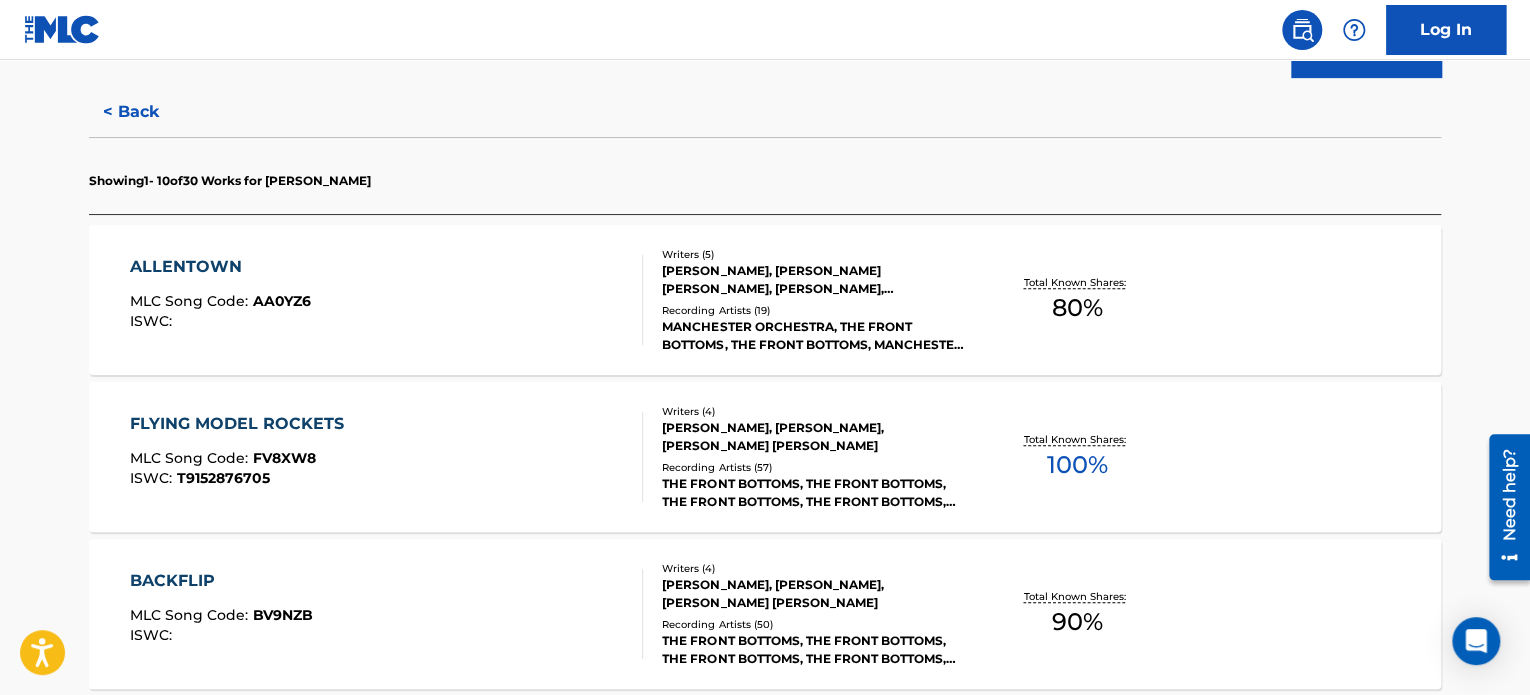 click on "FLYING MODEL ROCKETS MLC Song Code : FV8XW8 ISWC : T9152876705 Writers ( 4 ) [PERSON_NAME], [PERSON_NAME], [PERSON_NAME] [PERSON_NAME] Recording Artists ( 57 ) THE FRONT BOTTOMS, THE FRONT BOTTOMS, THE FRONT BOTTOMS, THE FRONT BOTTOMS, THE FRONT BOTTOMS Total Known Shares: 100 %" at bounding box center (765, 457) 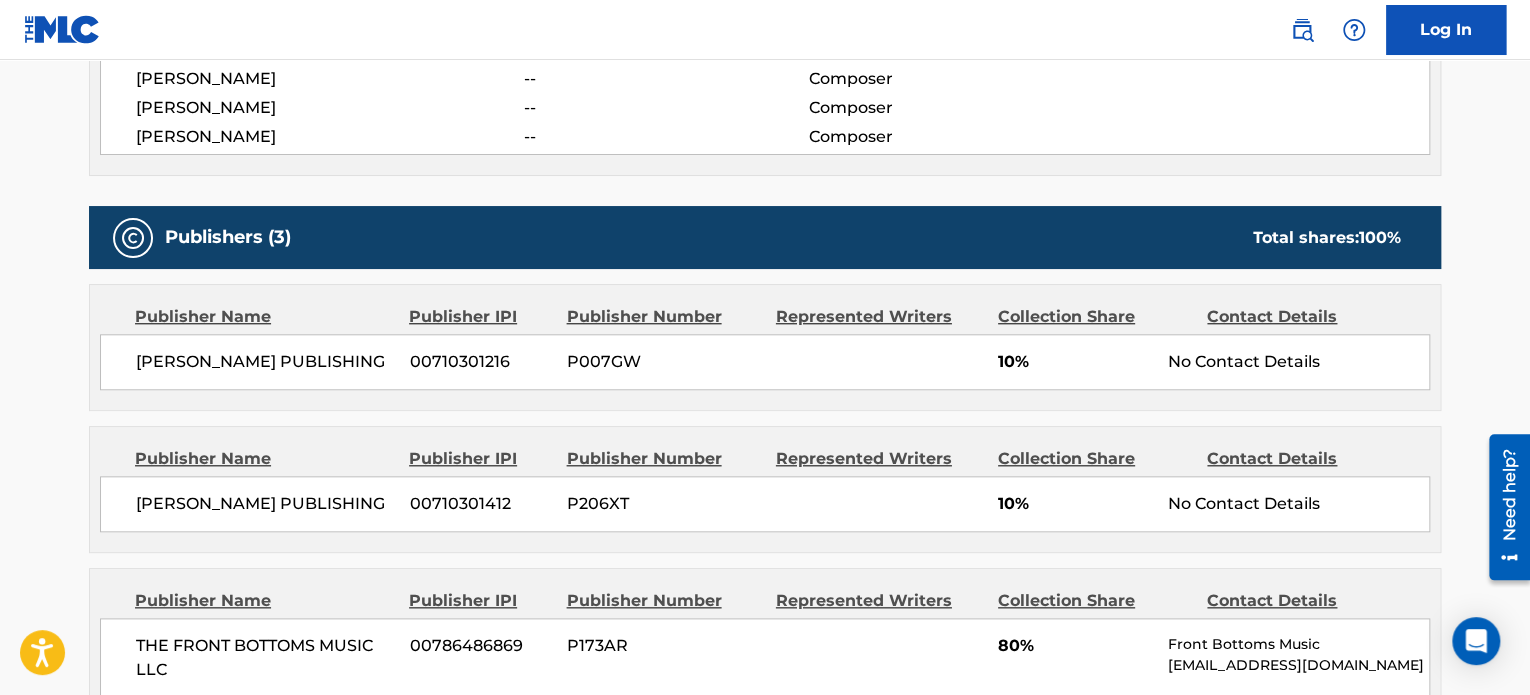 scroll, scrollTop: 1000, scrollLeft: 0, axis: vertical 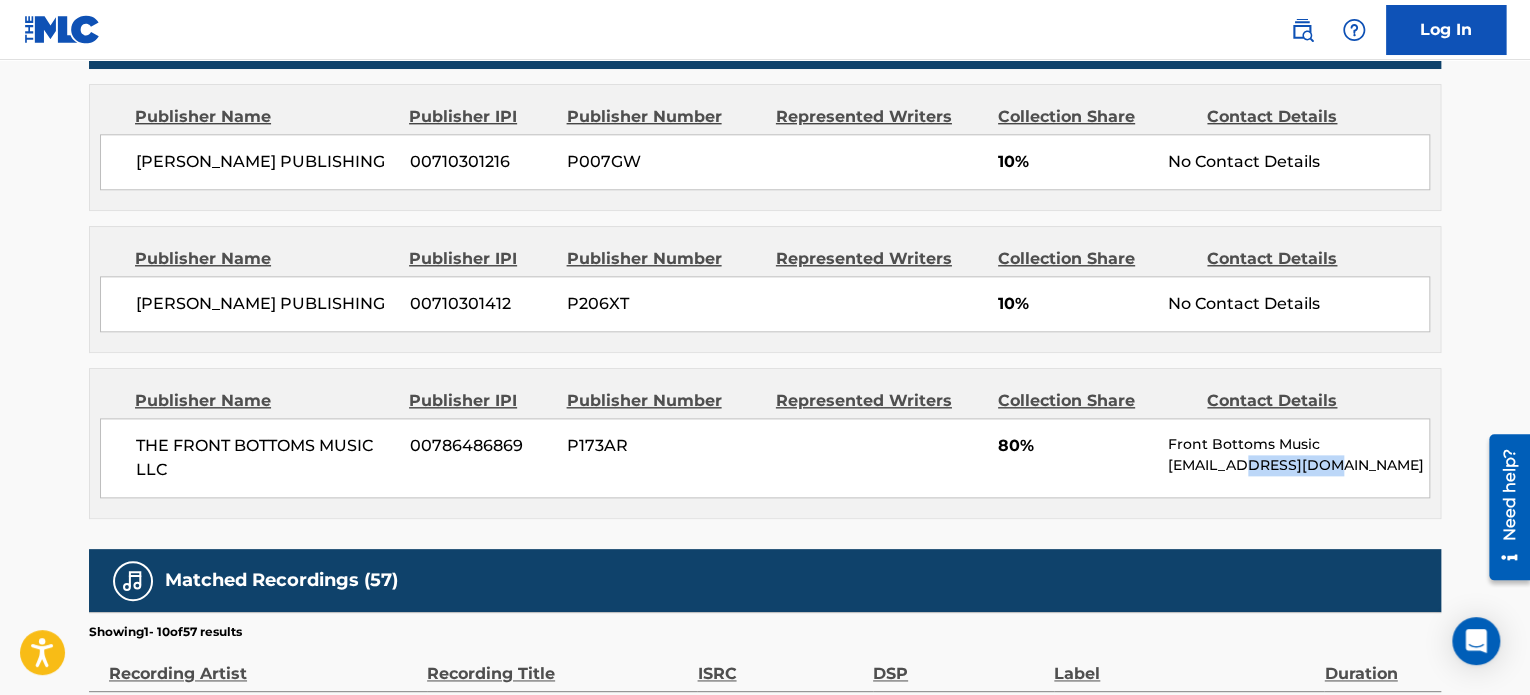 drag, startPoint x: 1246, startPoint y: 507, endPoint x: 1378, endPoint y: 510, distance: 132.03409 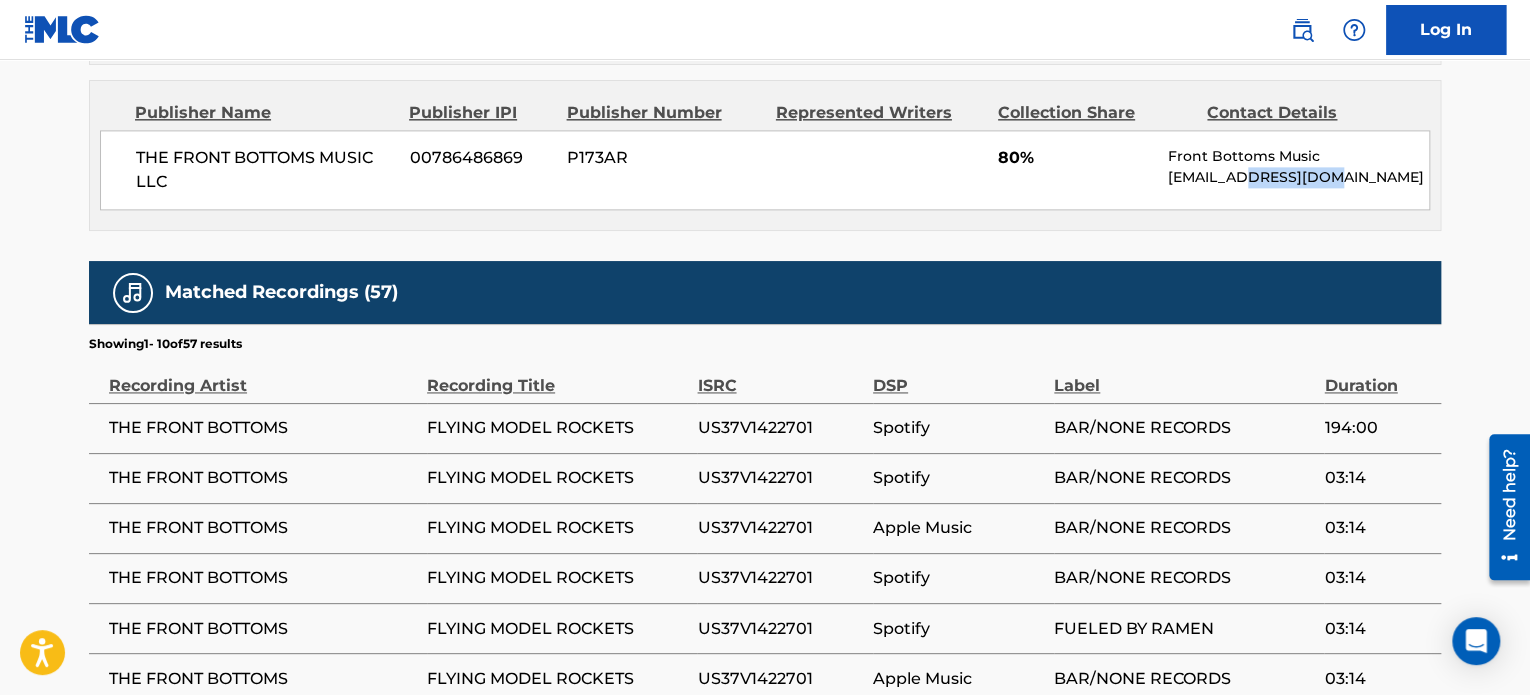scroll, scrollTop: 1300, scrollLeft: 0, axis: vertical 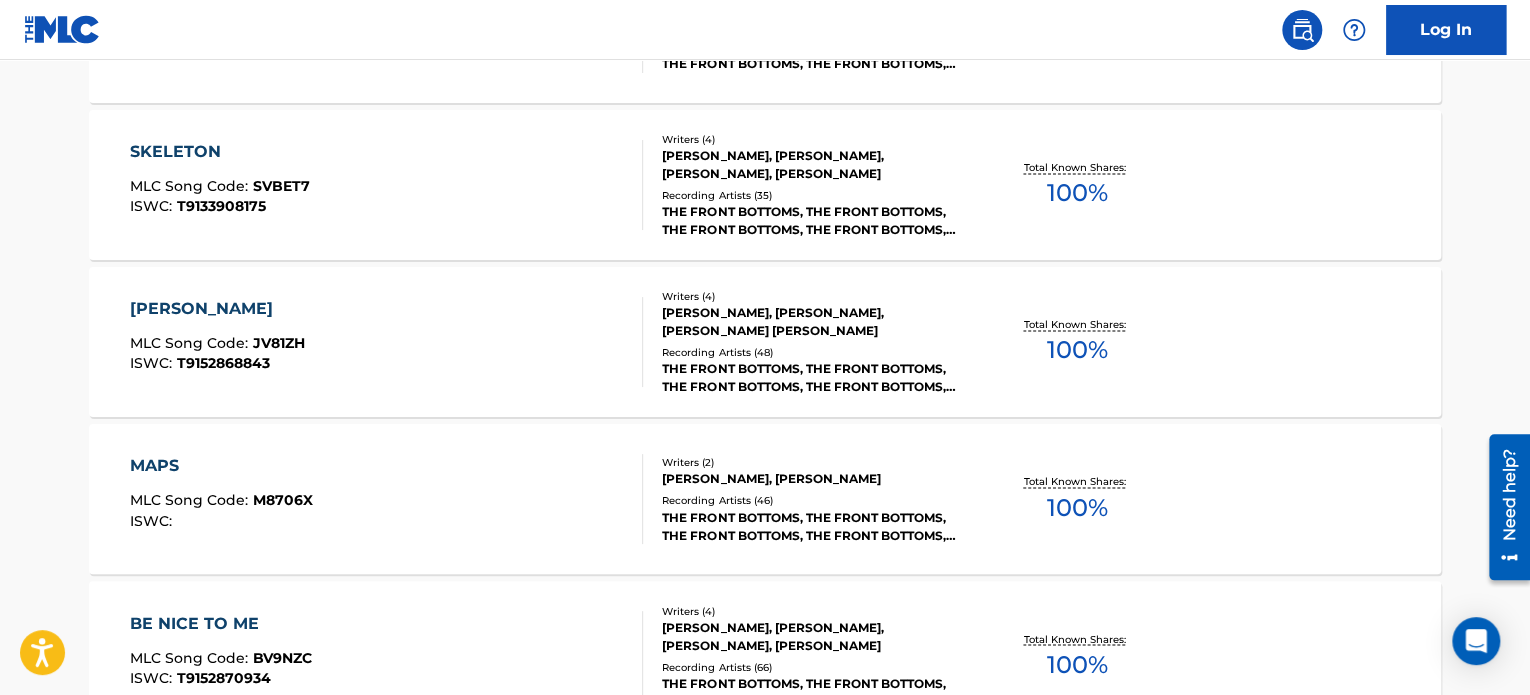 click on "Writers ( 4 ) [PERSON_NAME], [PERSON_NAME], [PERSON_NAME], [PERSON_NAME] Recording Artists ( 66 ) THE FRONT BOTTOMS, THE FRONT BOTTOMS, THE FRONT BOTTOMS, THE FRONT BOTTOMS, THE FRONT BOTTOMS" at bounding box center (803, 656) 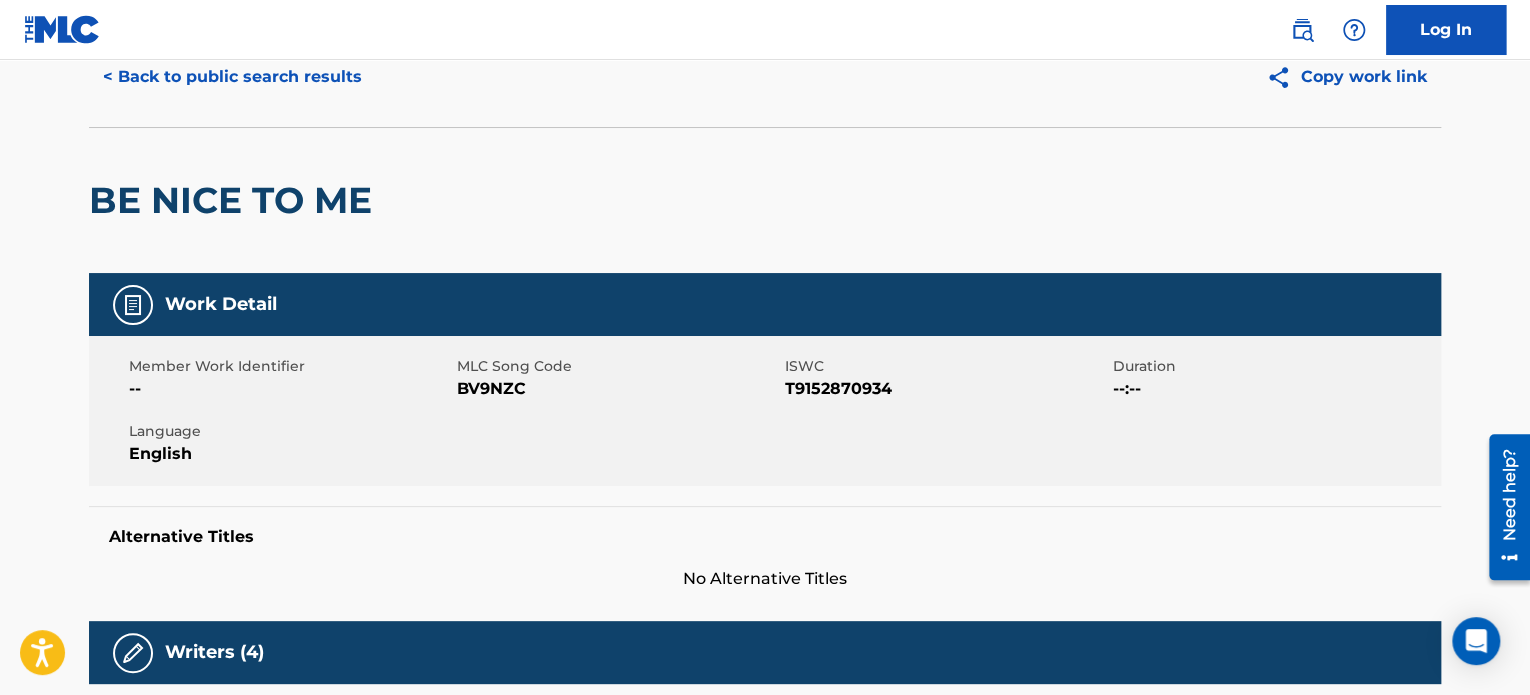 scroll, scrollTop: 0, scrollLeft: 0, axis: both 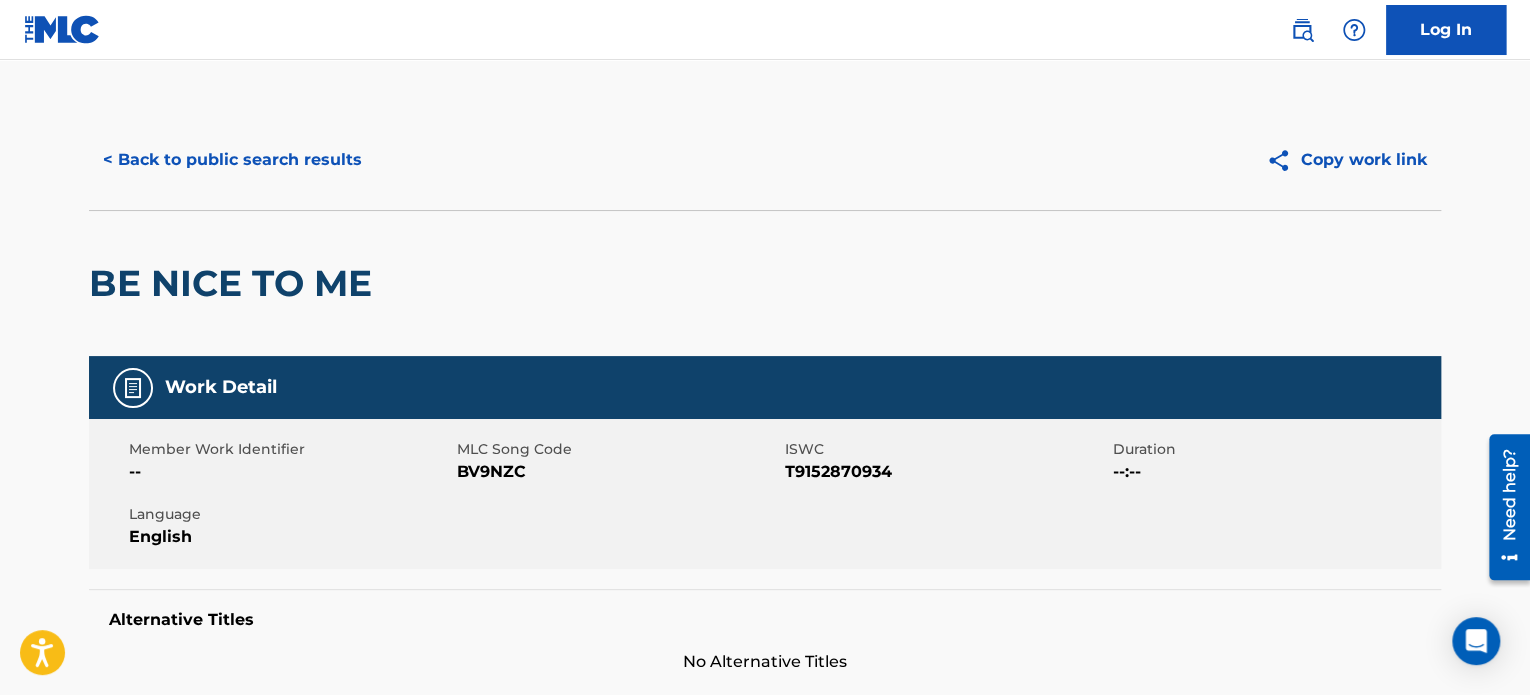 click on "< Back to public search results" at bounding box center (232, 160) 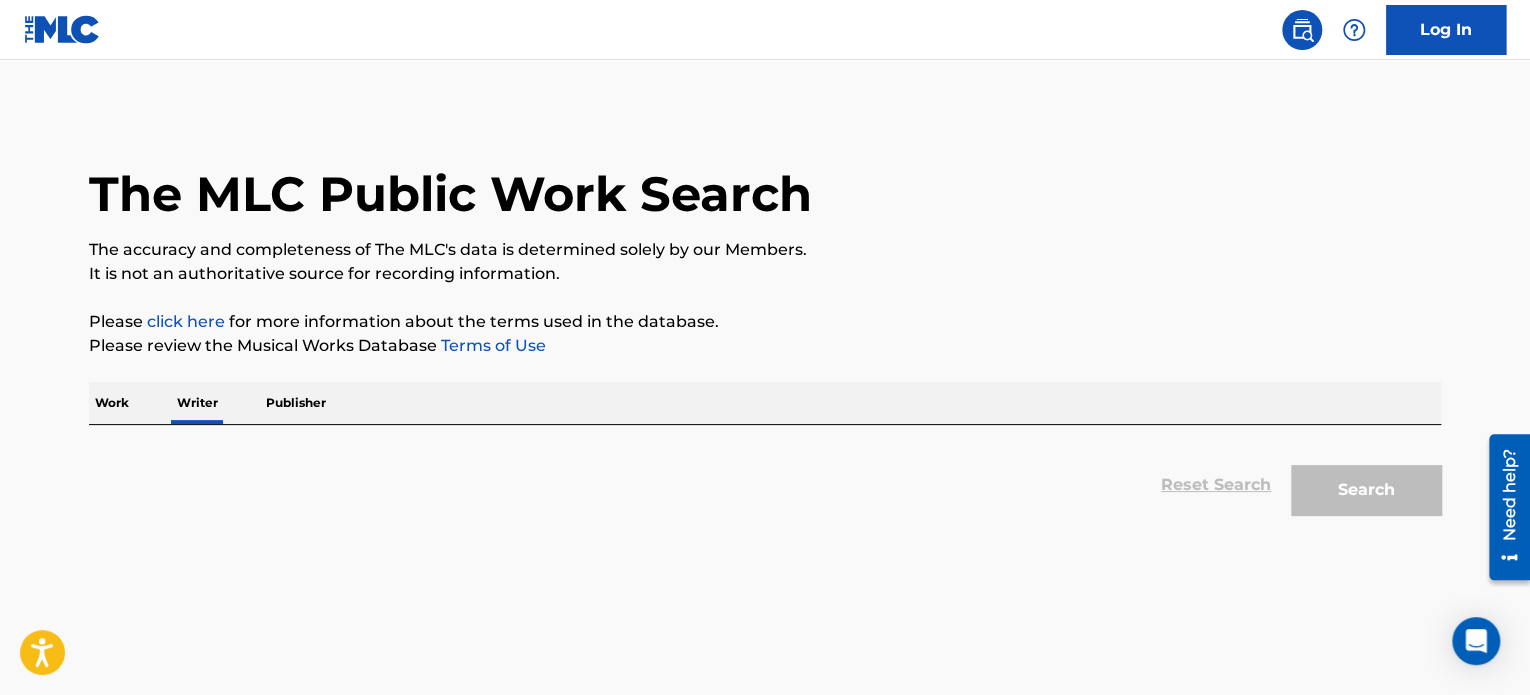 scroll, scrollTop: 58, scrollLeft: 0, axis: vertical 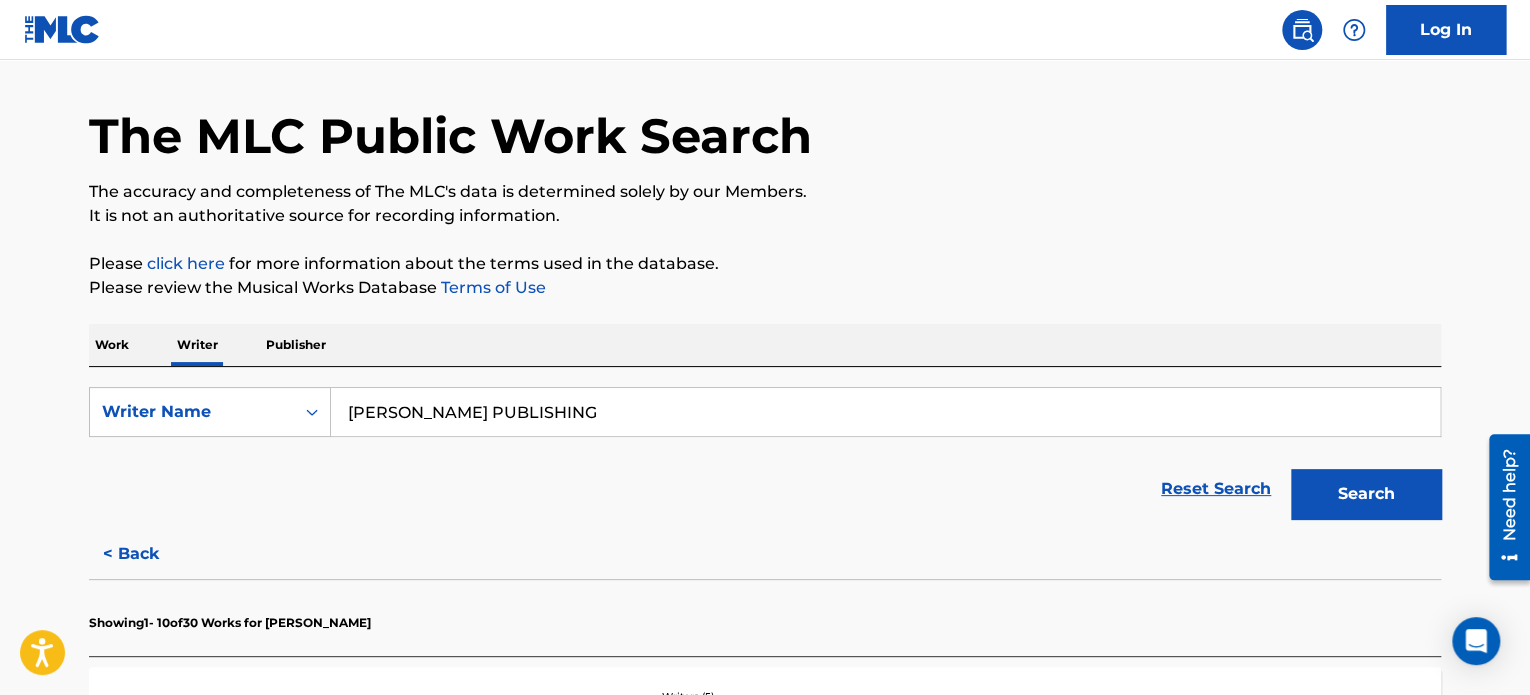 drag, startPoint x: 616, startPoint y: 417, endPoint x: 86, endPoint y: 383, distance: 531.0894 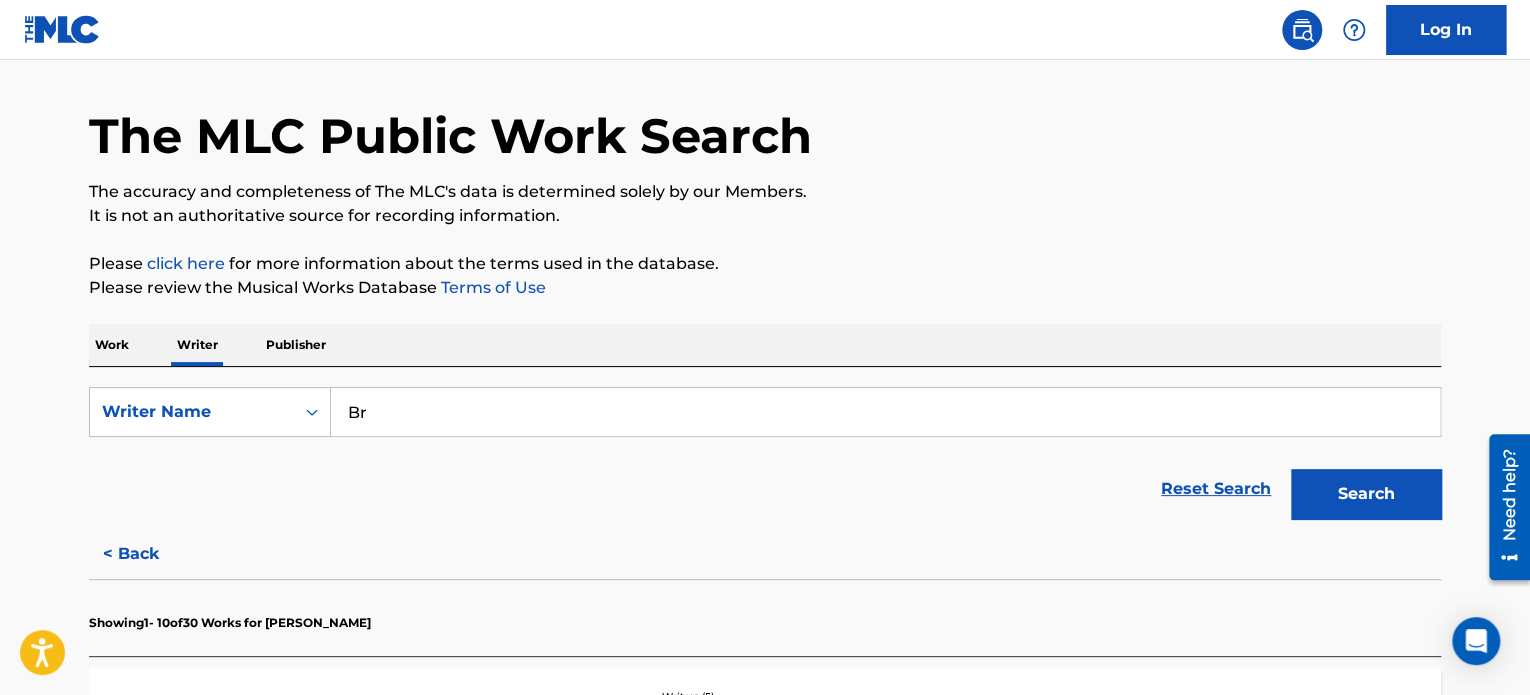 type on "B" 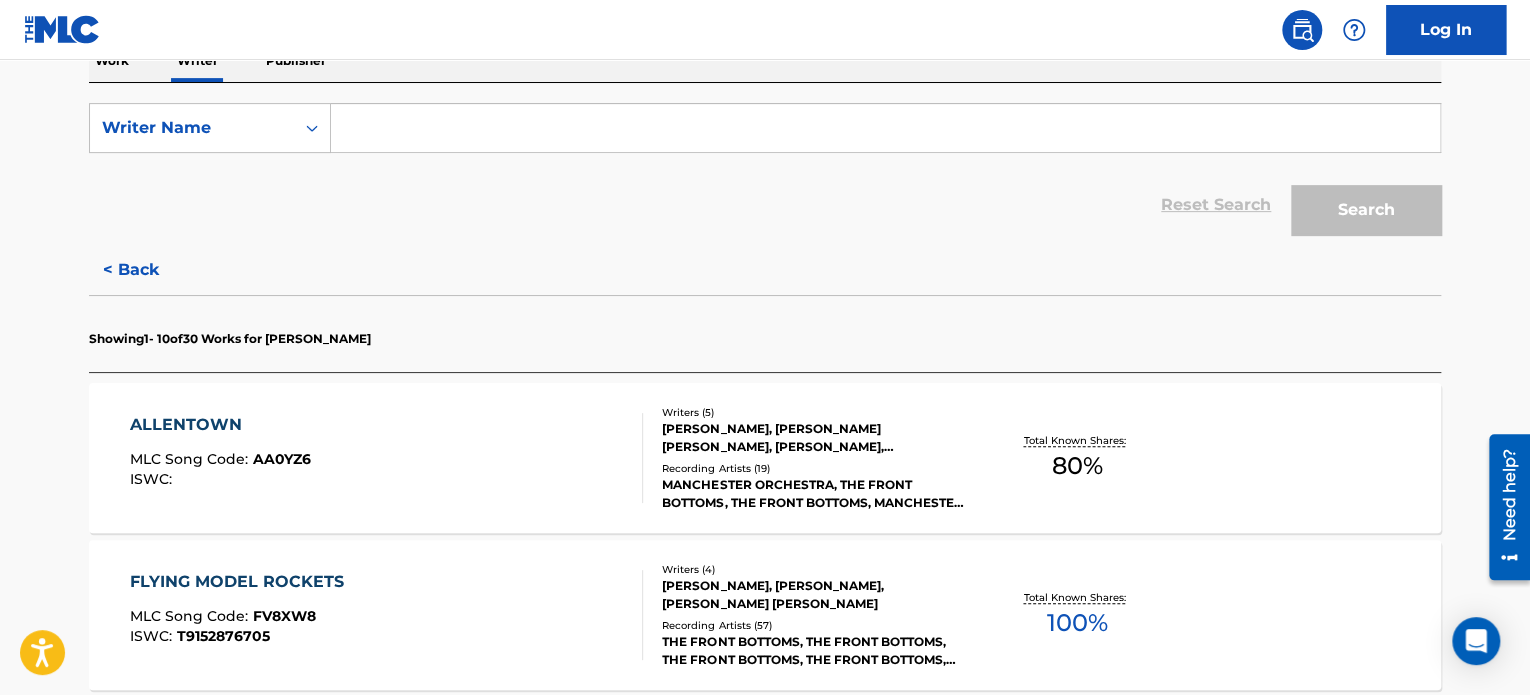 scroll, scrollTop: 358, scrollLeft: 0, axis: vertical 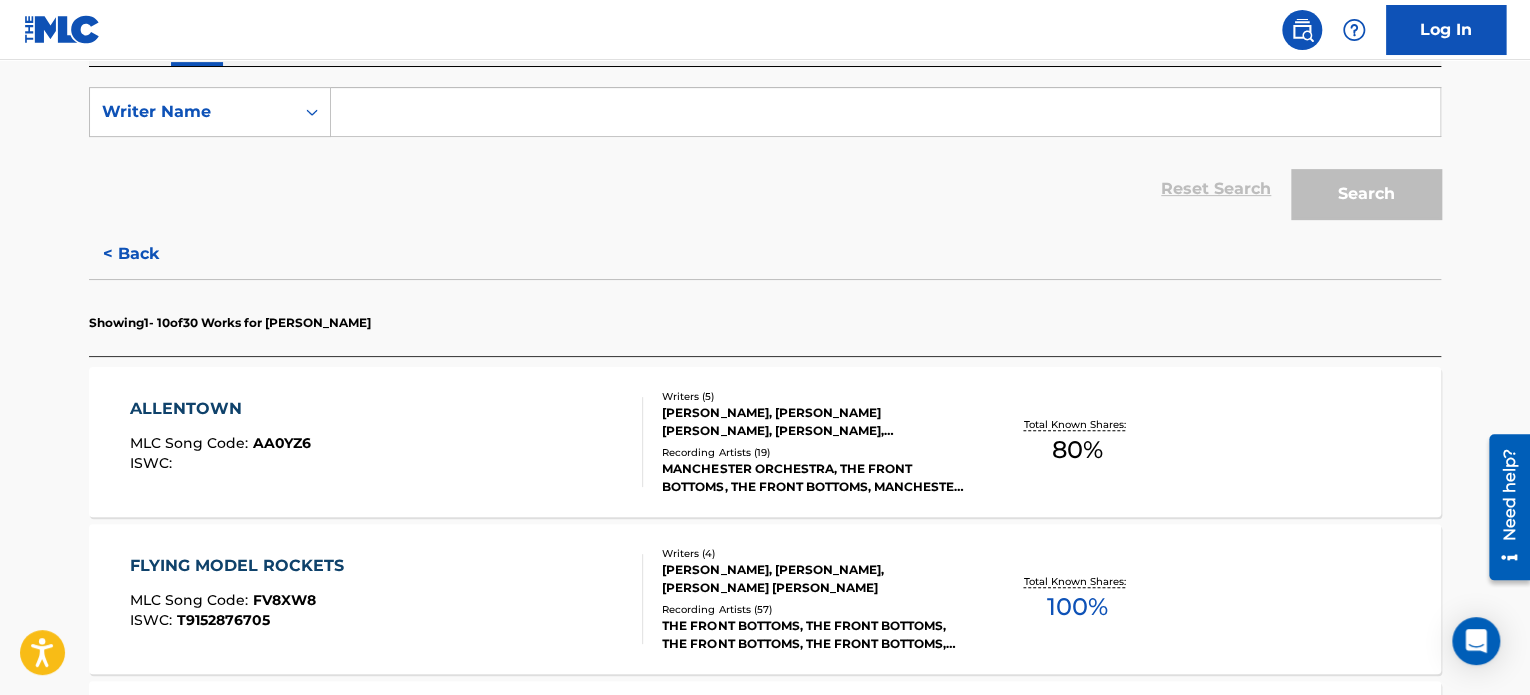 type 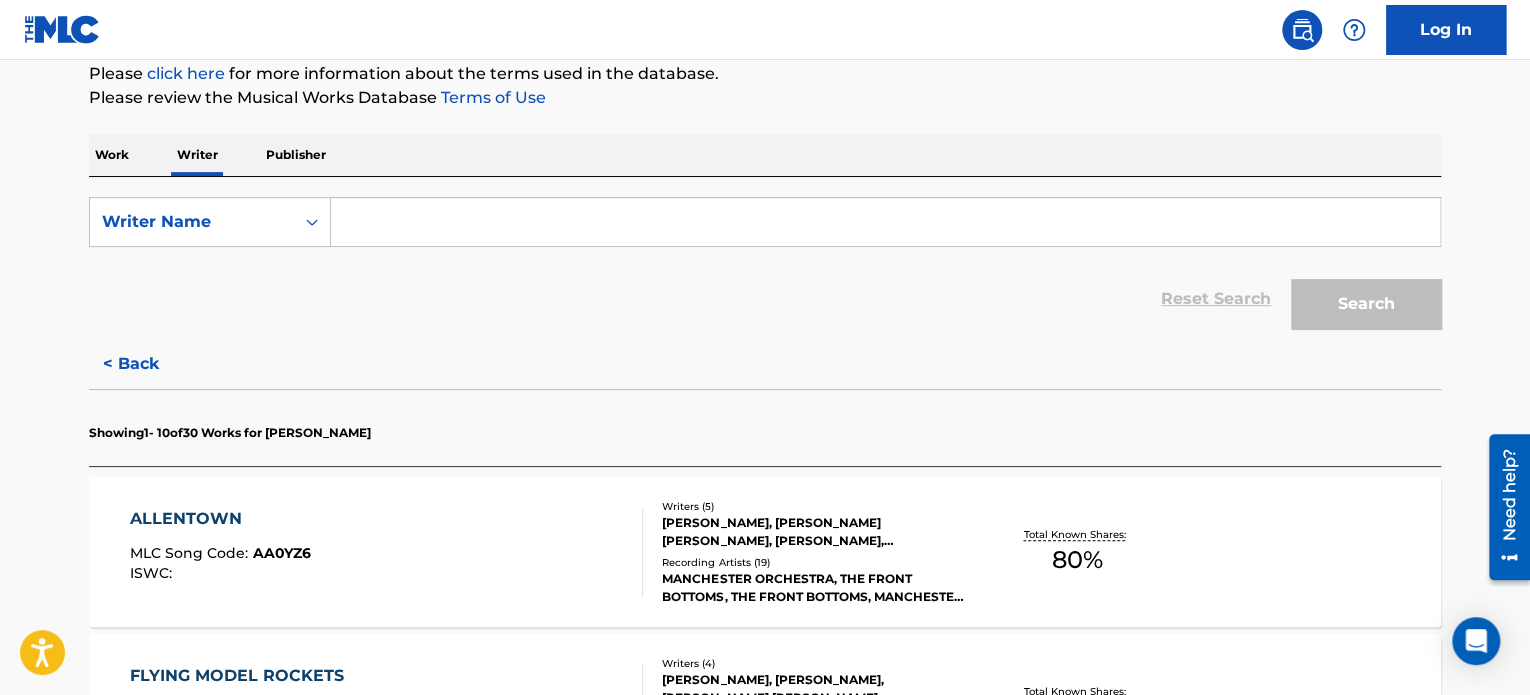 scroll, scrollTop: 58, scrollLeft: 0, axis: vertical 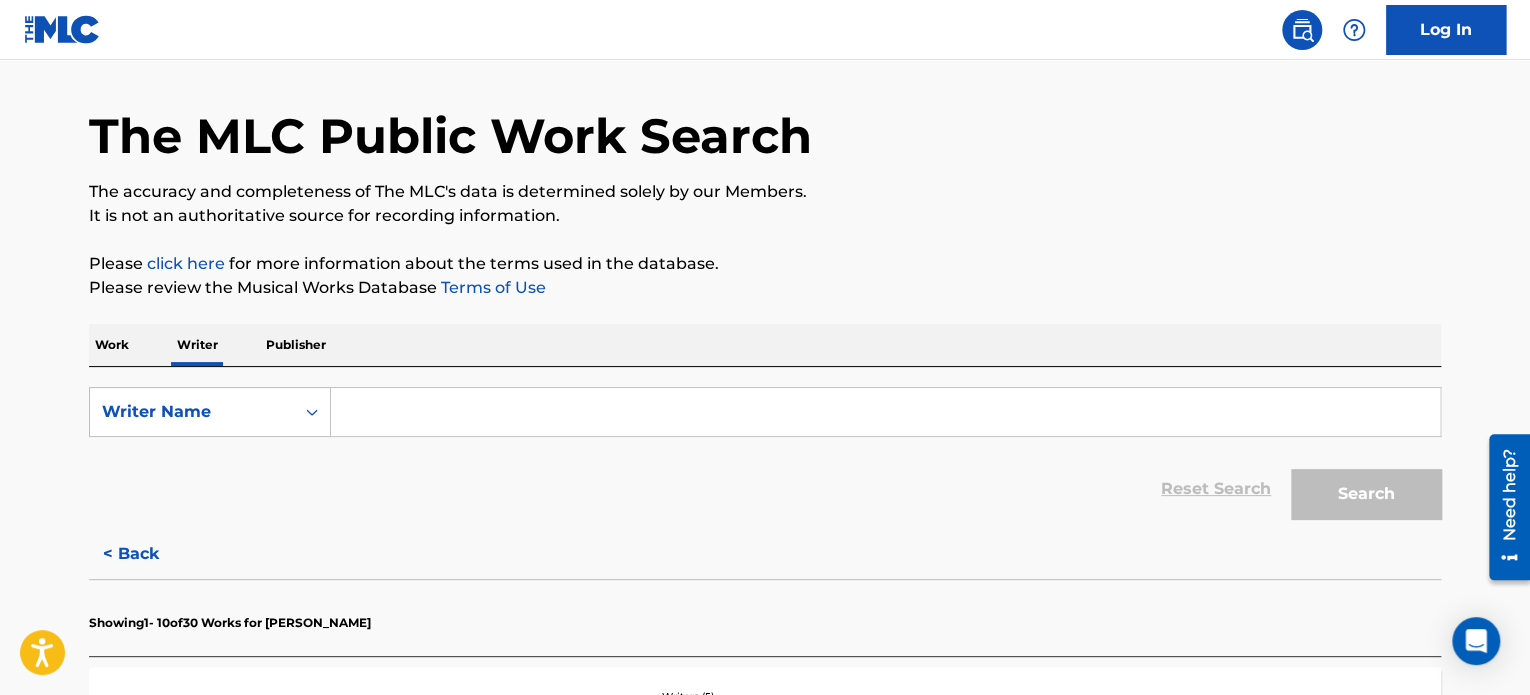 click on "Publisher" at bounding box center [296, 345] 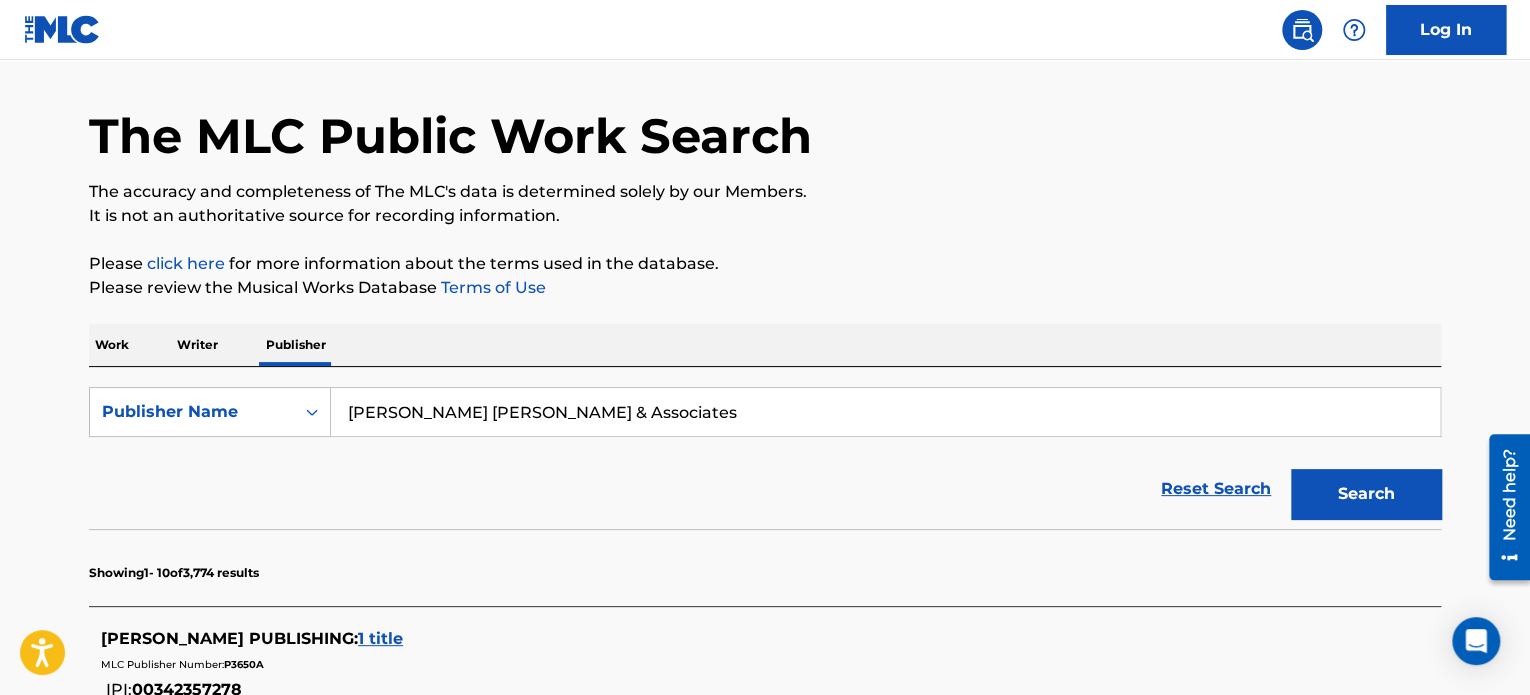 scroll, scrollTop: 0, scrollLeft: 0, axis: both 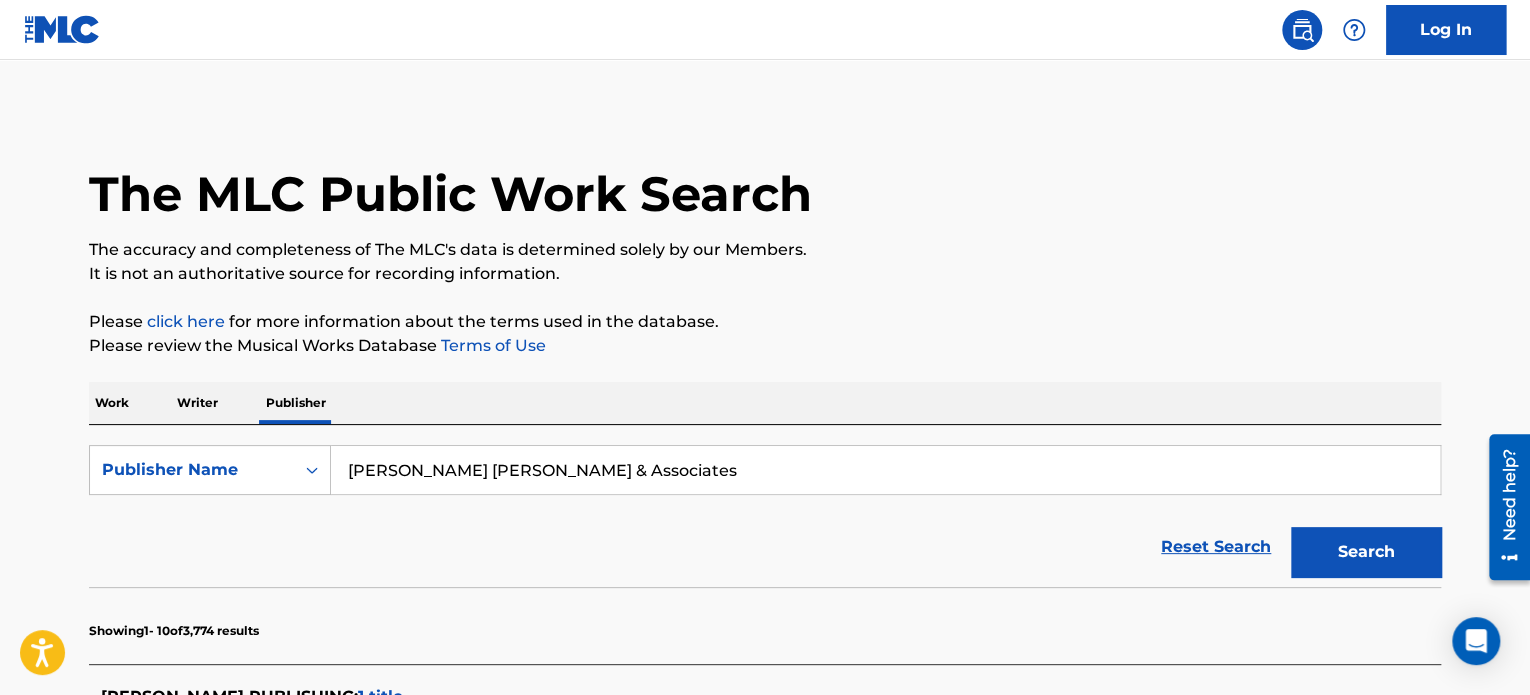 drag, startPoint x: 608, startPoint y: 472, endPoint x: 83, endPoint y: 422, distance: 527.37555 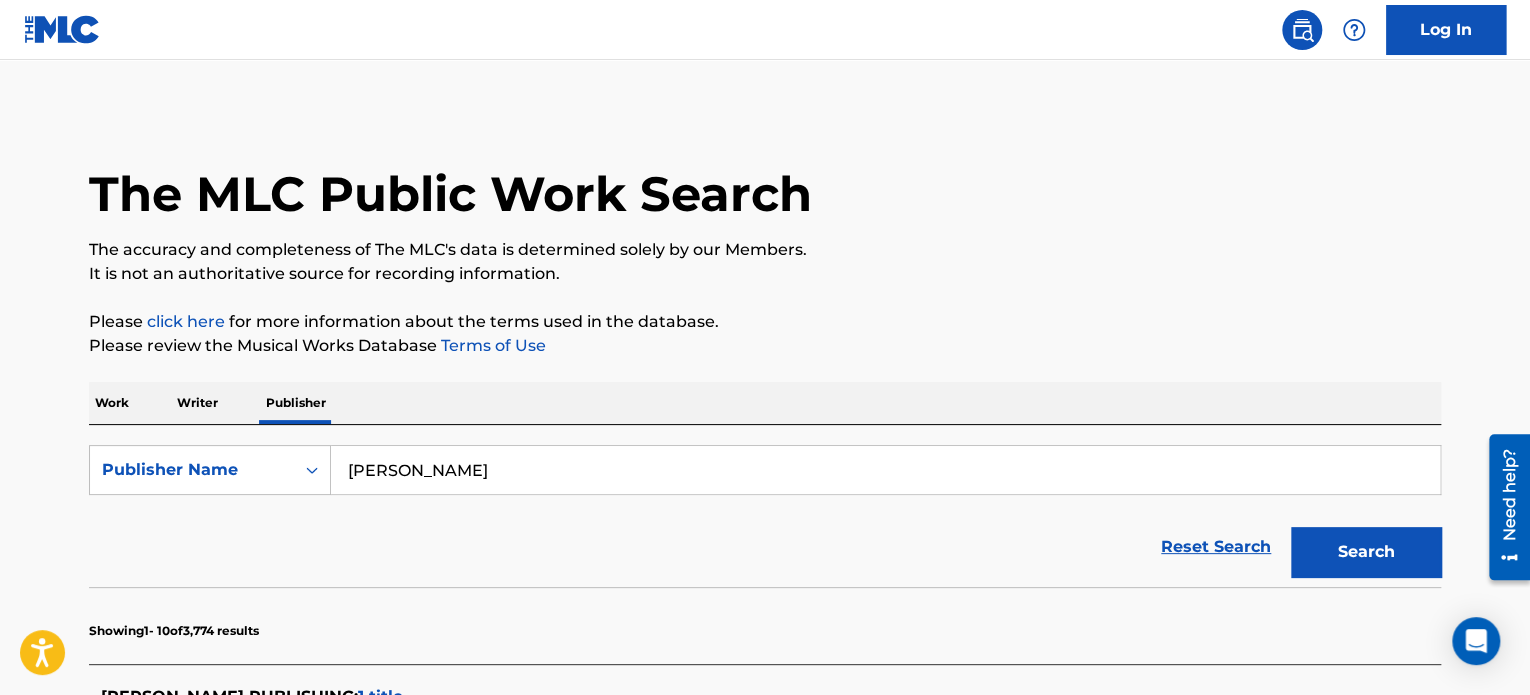 click on "Search" at bounding box center [1366, 552] 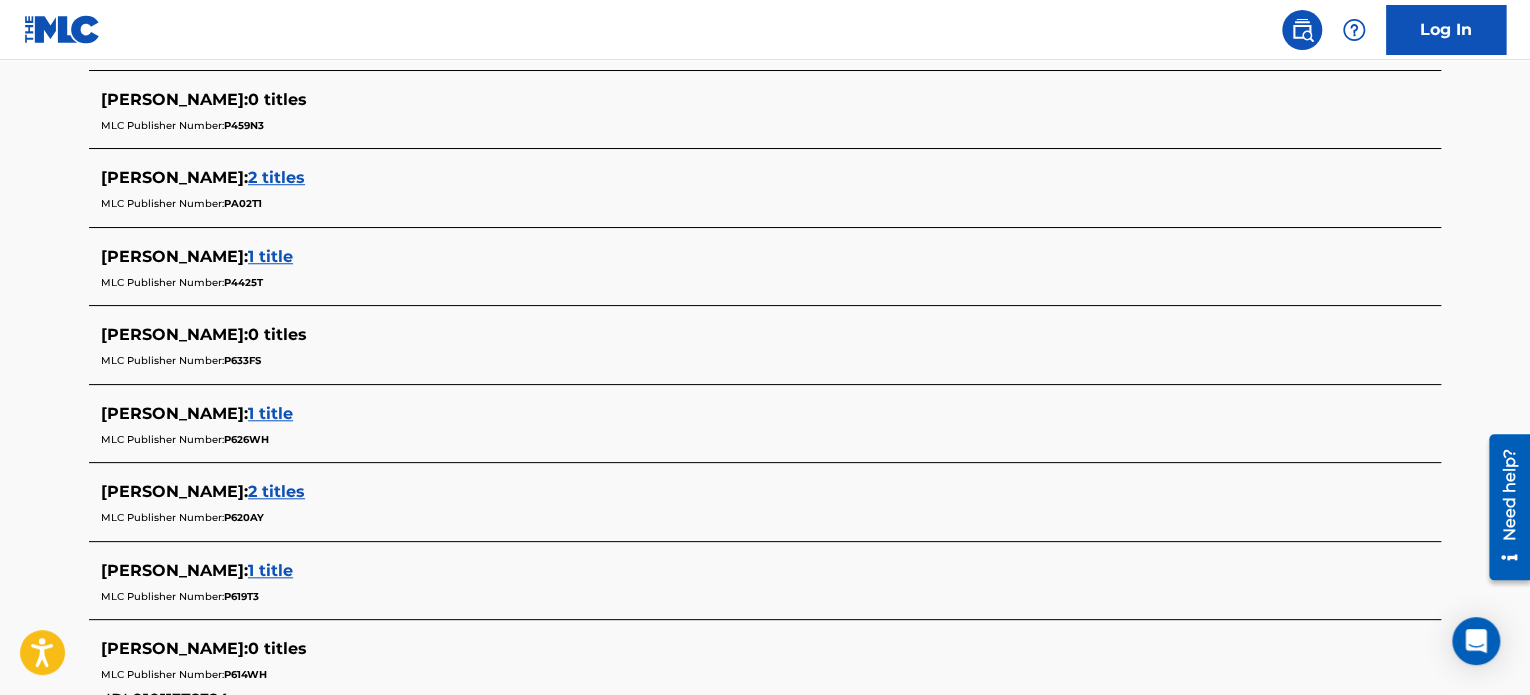 scroll, scrollTop: 0, scrollLeft: 0, axis: both 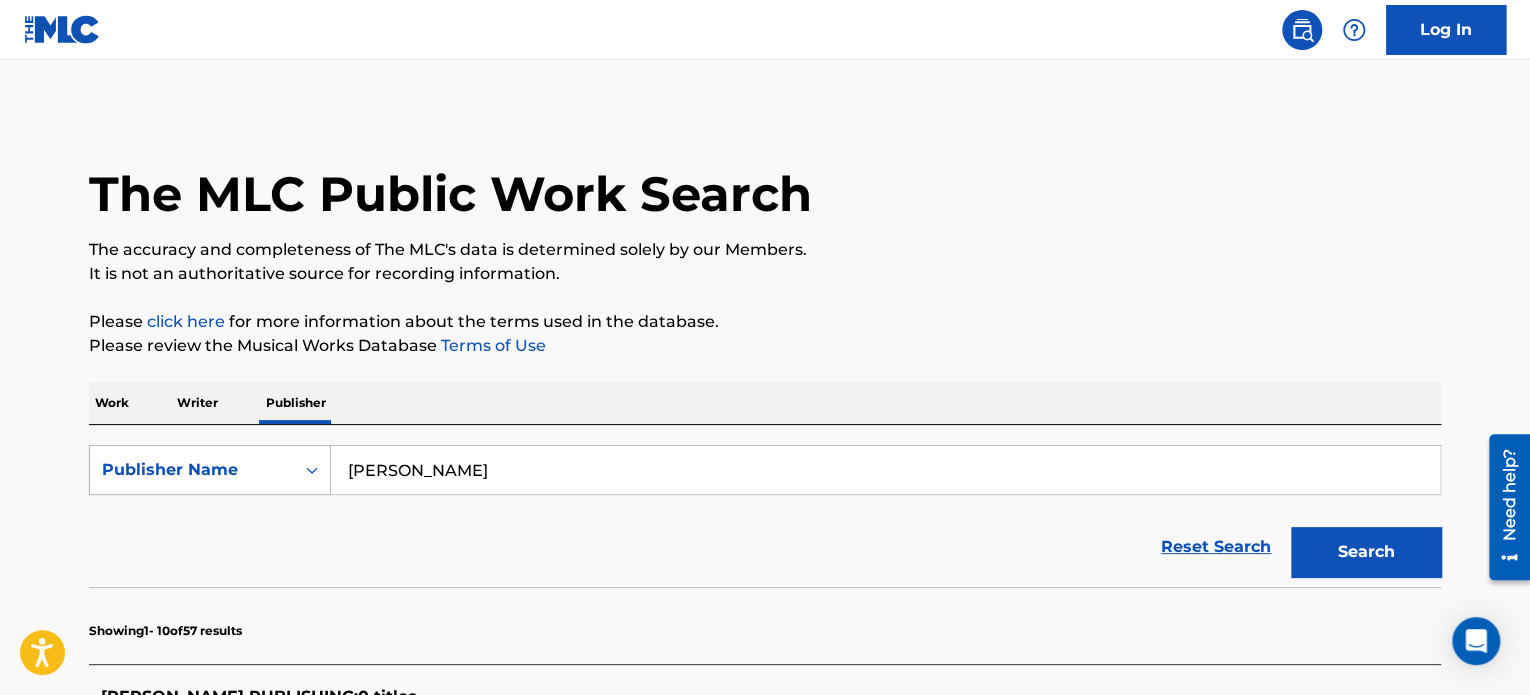 drag, startPoint x: 516, startPoint y: 452, endPoint x: 140, endPoint y: 467, distance: 376.29907 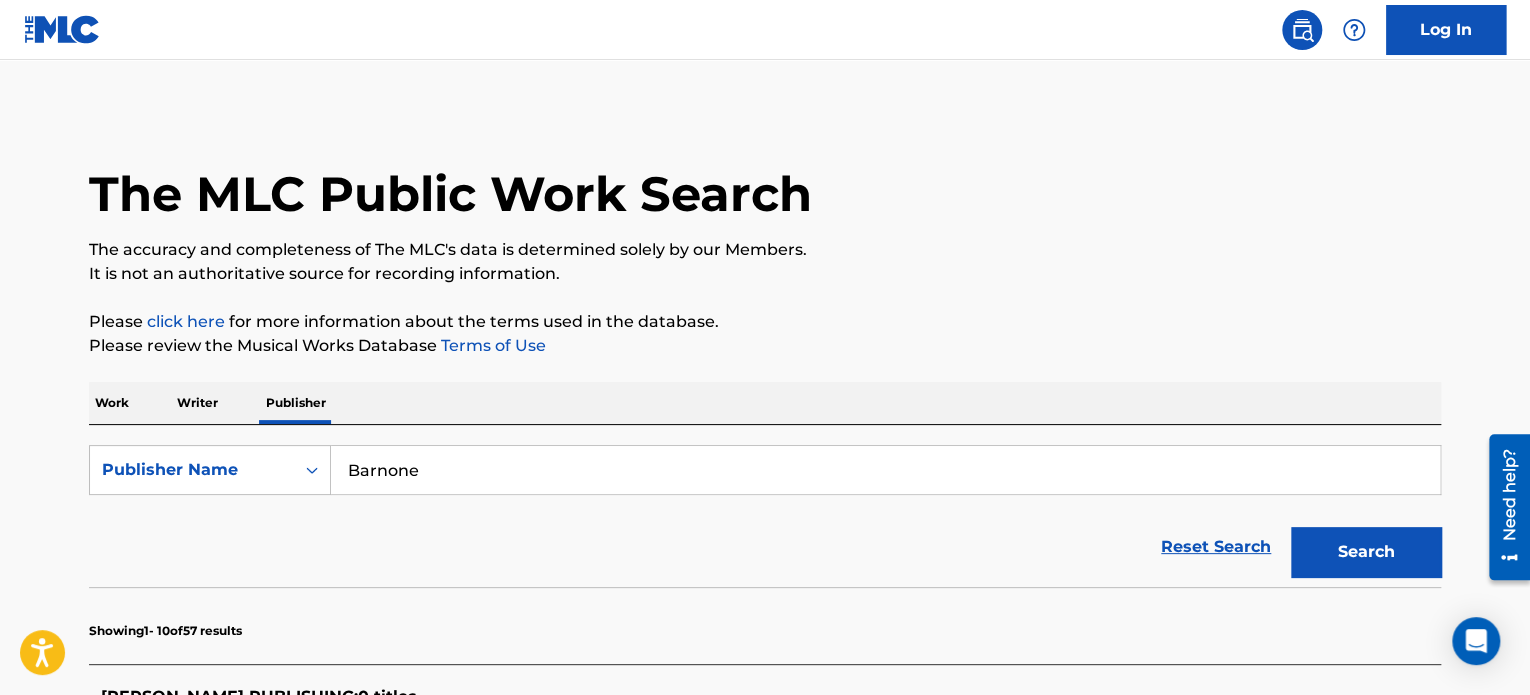 type on "Barnone" 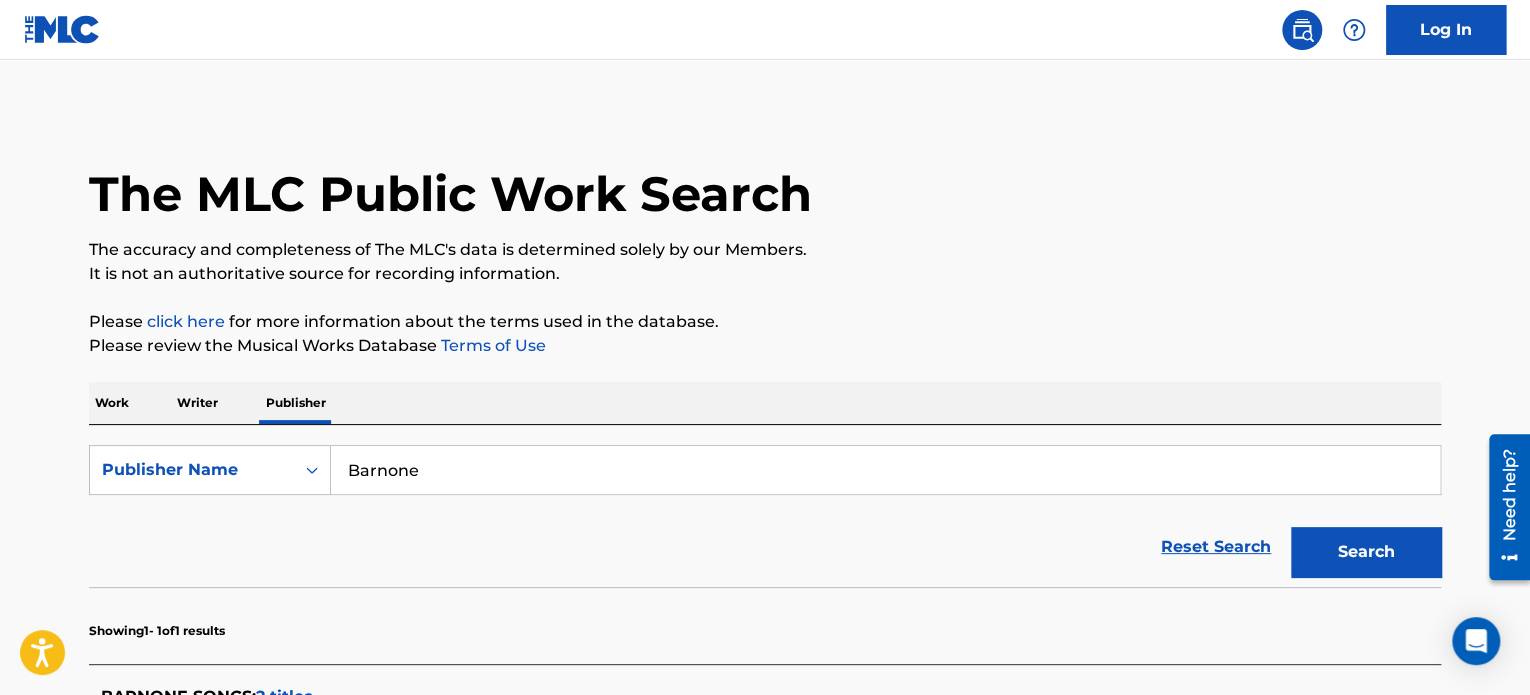 scroll, scrollTop: 200, scrollLeft: 0, axis: vertical 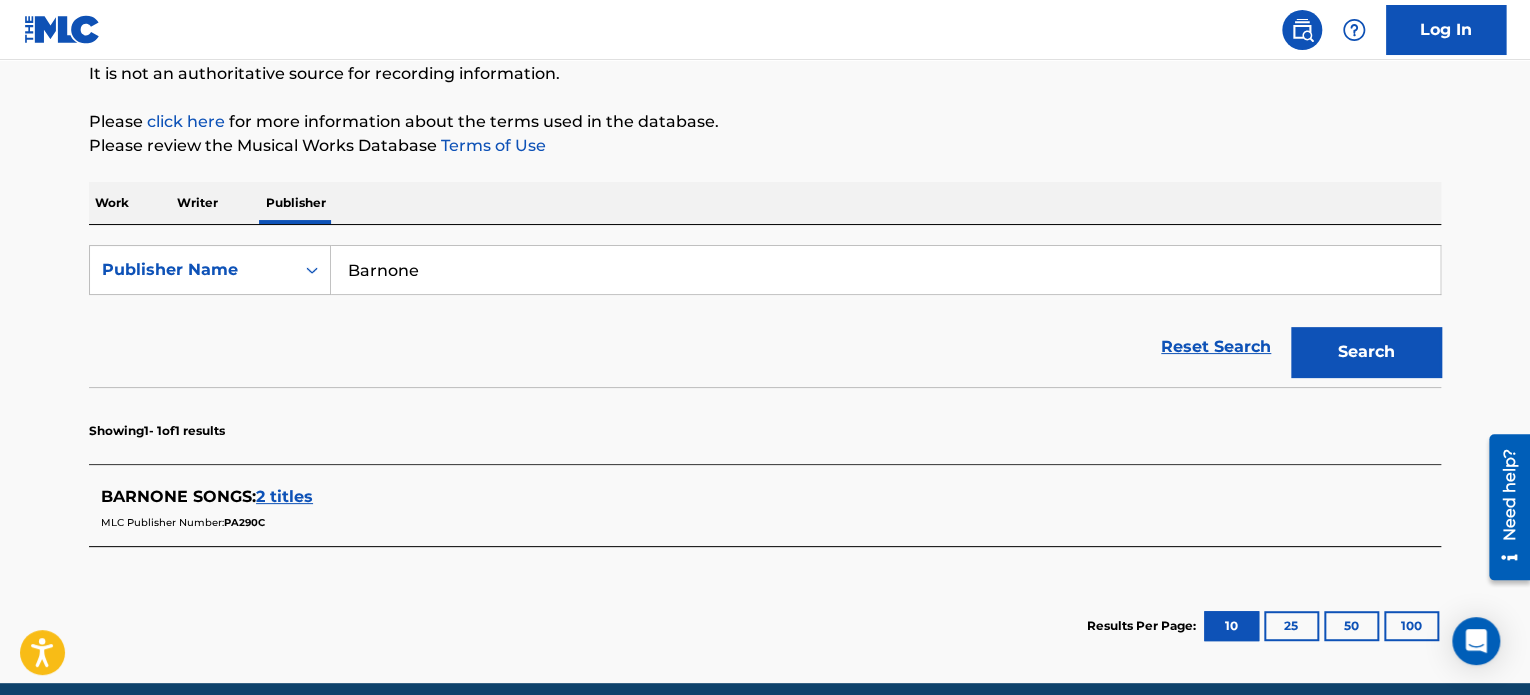 click on "2 titles" at bounding box center (284, 496) 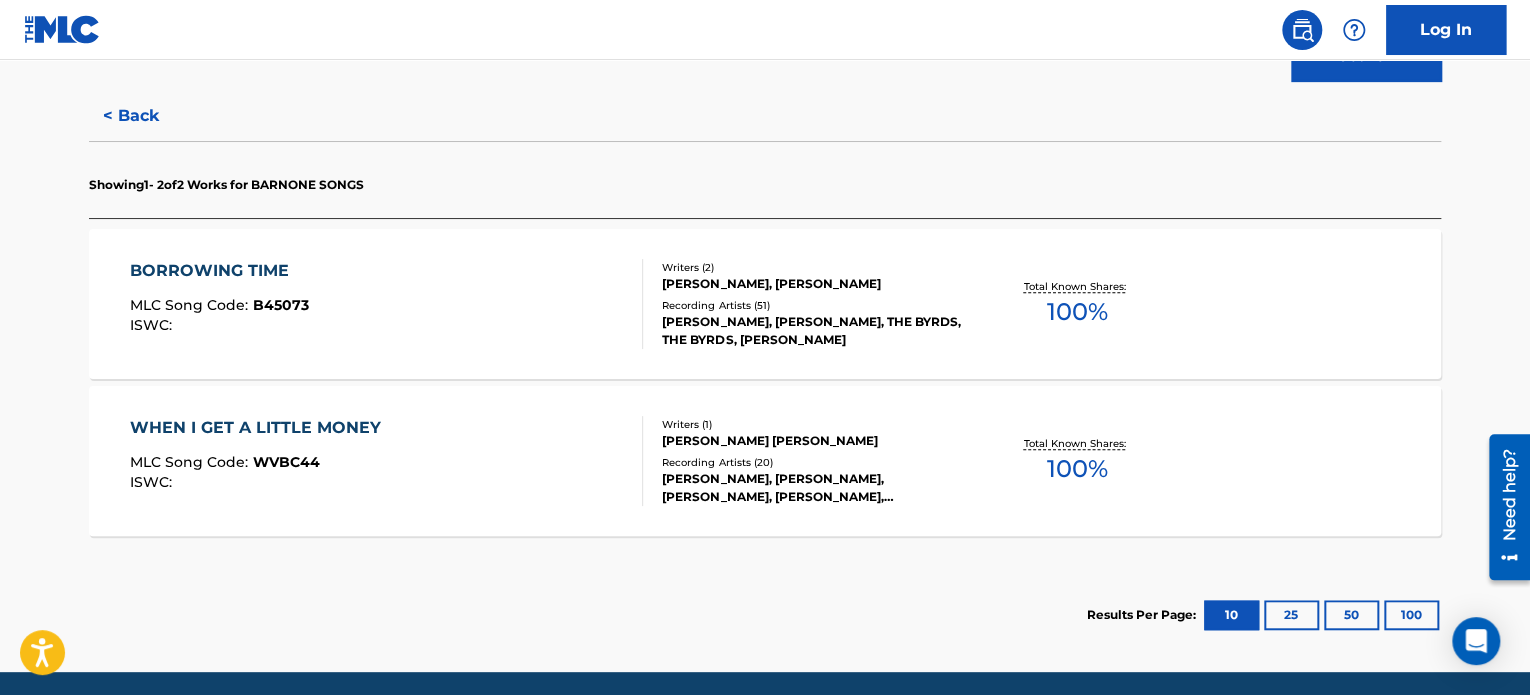 scroll, scrollTop: 500, scrollLeft: 0, axis: vertical 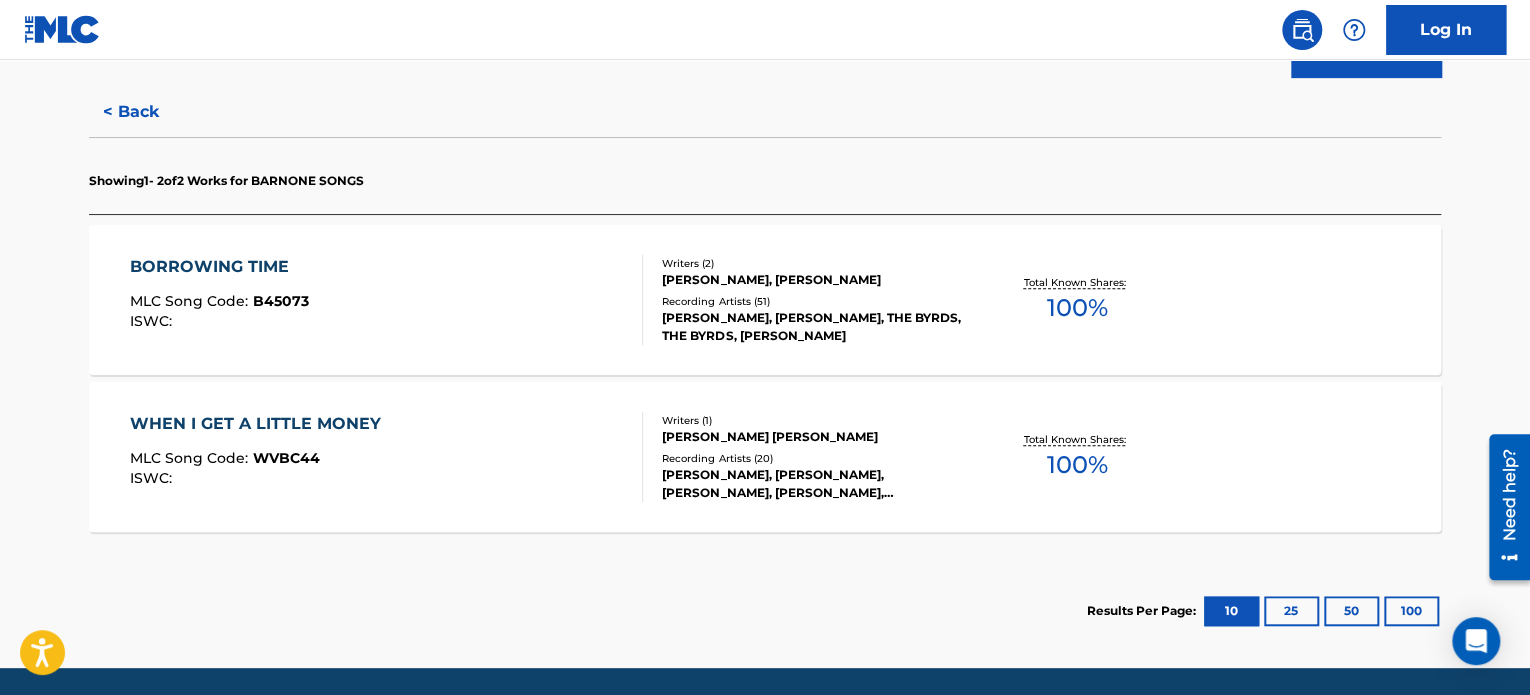 click on "Writers ( 1 ) [PERSON_NAME] [PERSON_NAME] Recording Artists ( 20 ) [PERSON_NAME], [PERSON_NAME], [PERSON_NAME], [PERSON_NAME], [PERSON_NAME]" at bounding box center [803, 457] 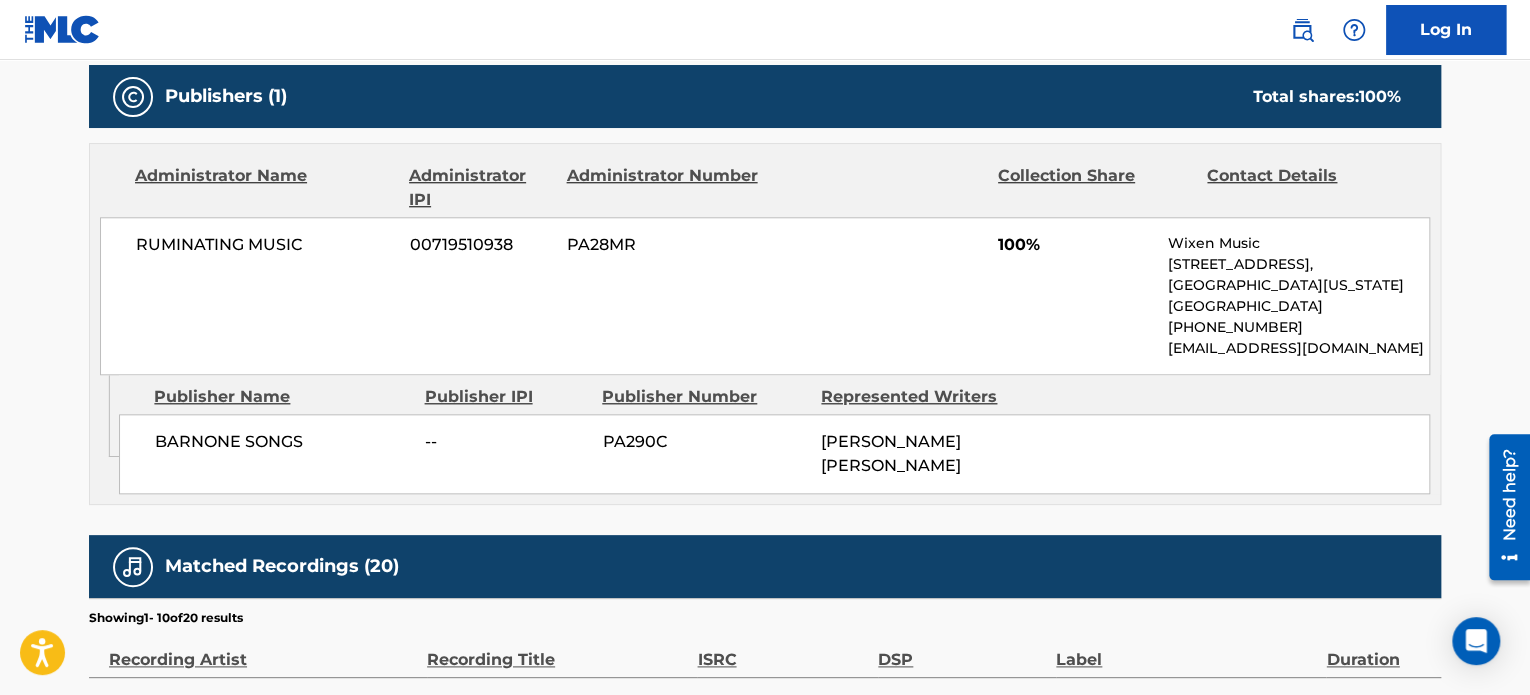 scroll, scrollTop: 900, scrollLeft: 0, axis: vertical 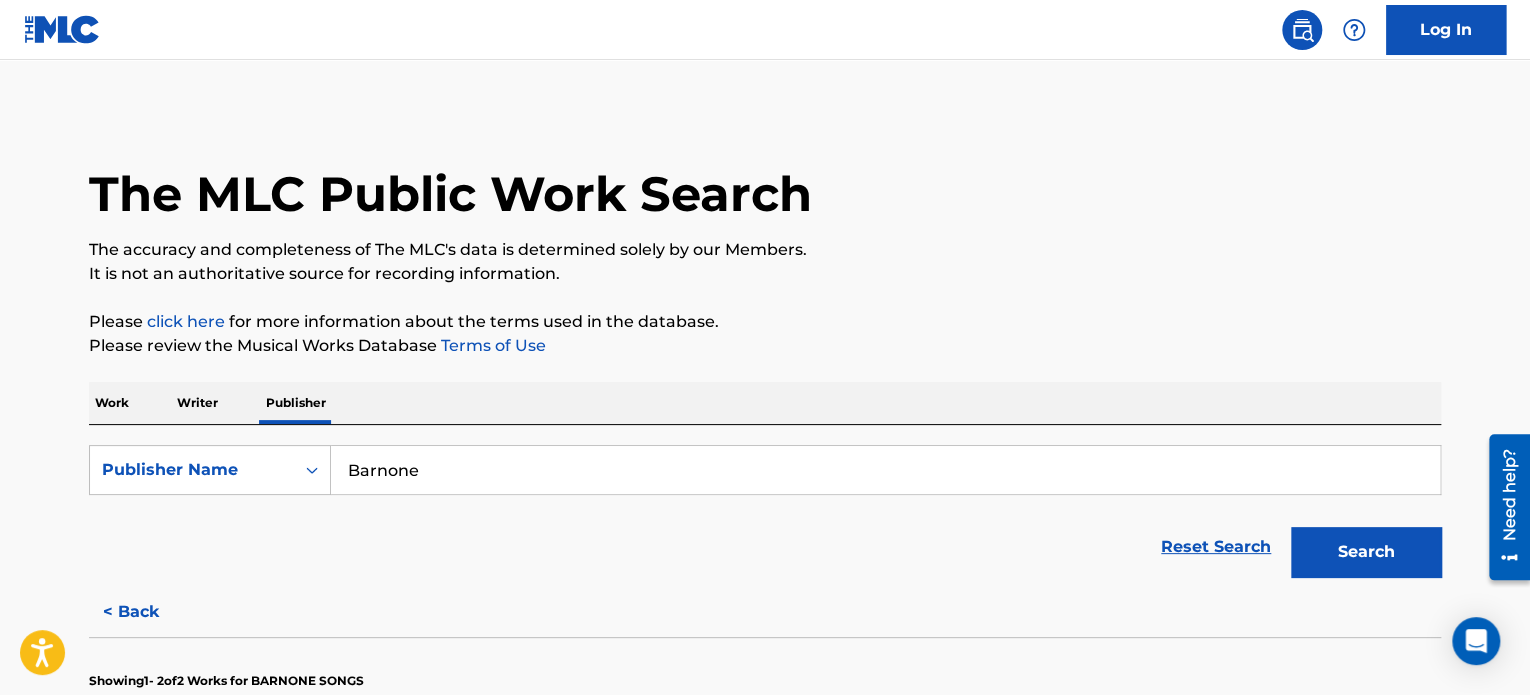 click on "Barnone" at bounding box center [885, 470] 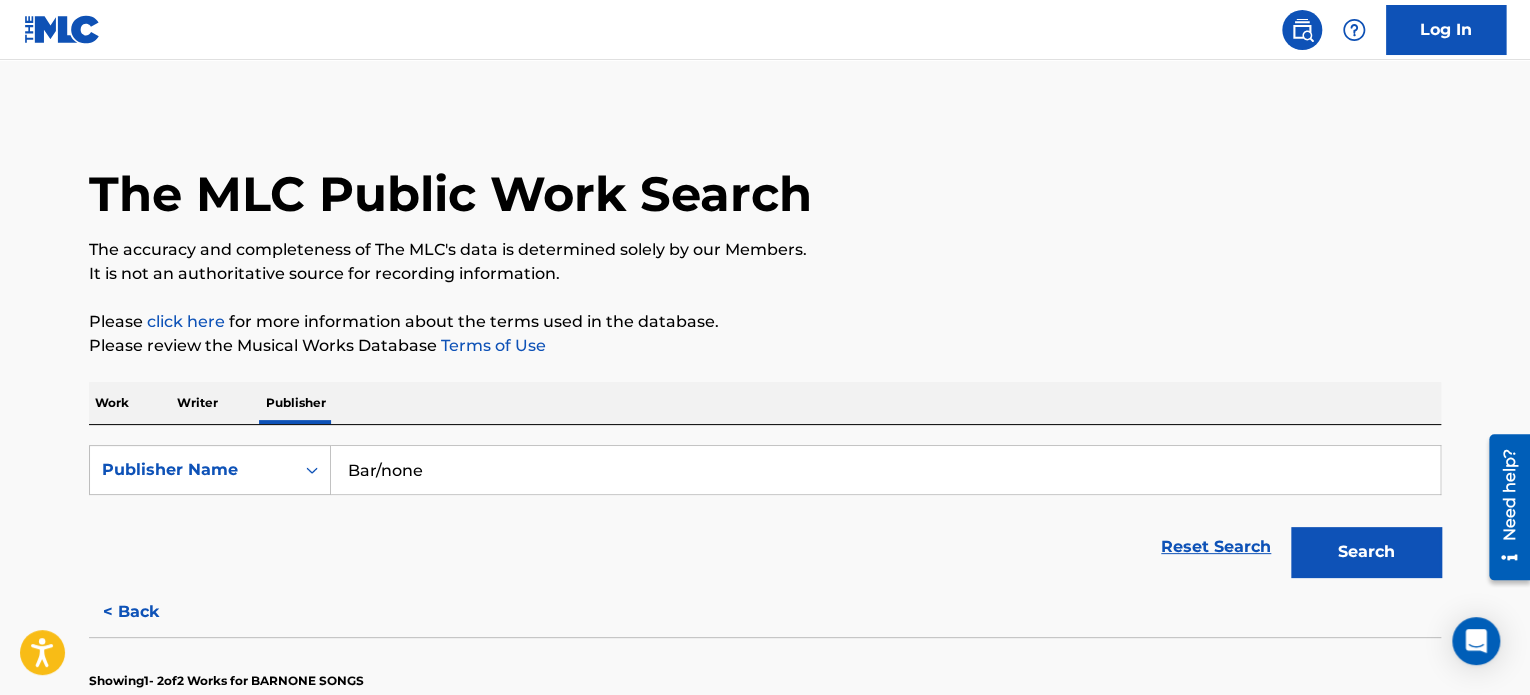 type on "Bar/none" 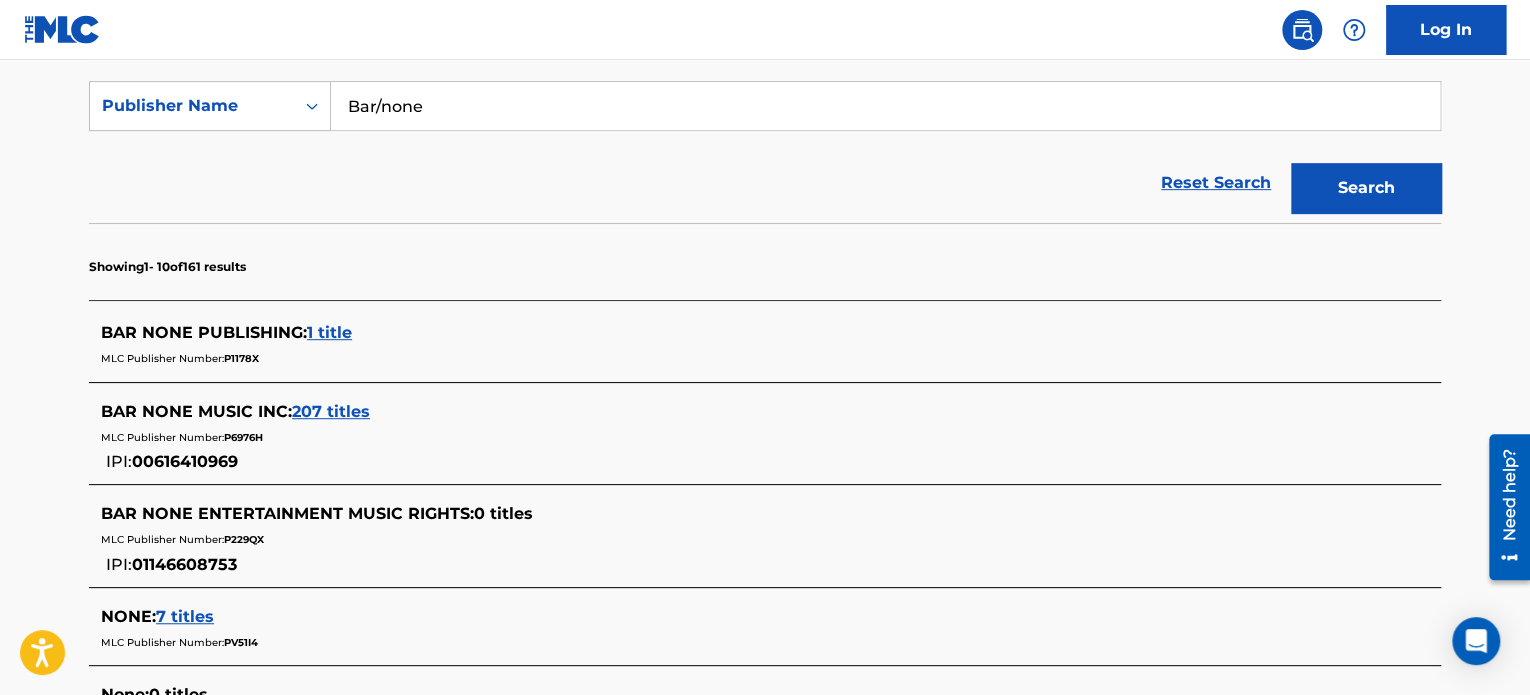 scroll, scrollTop: 400, scrollLeft: 0, axis: vertical 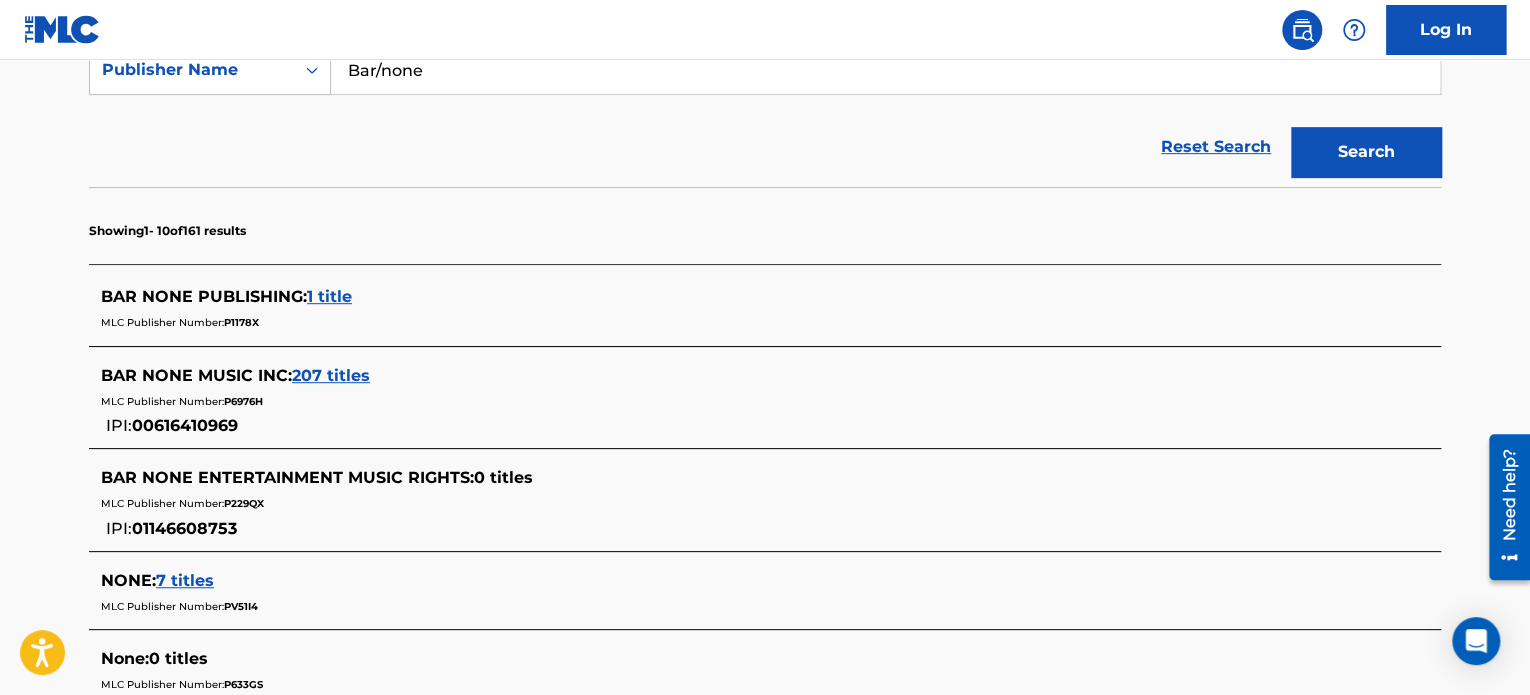 click on "207 titles" at bounding box center [331, 375] 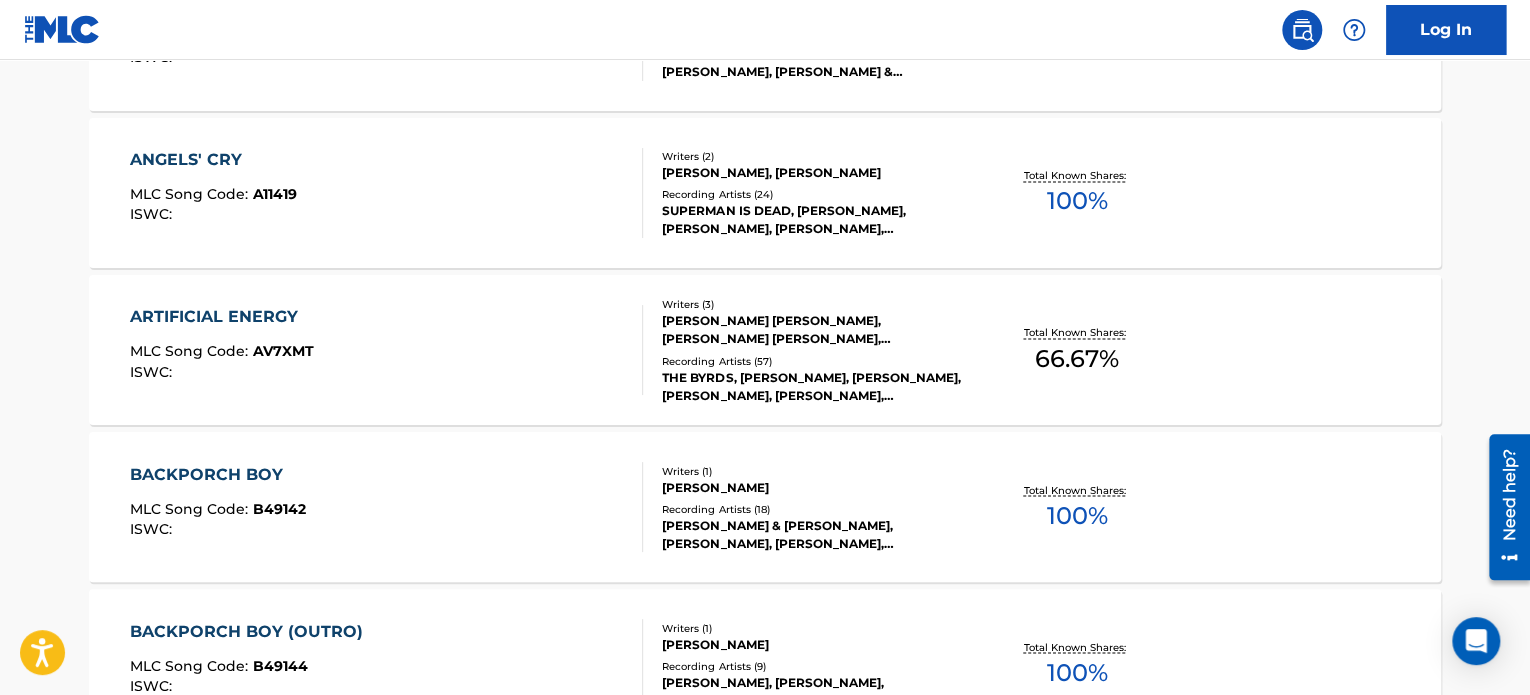 scroll, scrollTop: 1800, scrollLeft: 0, axis: vertical 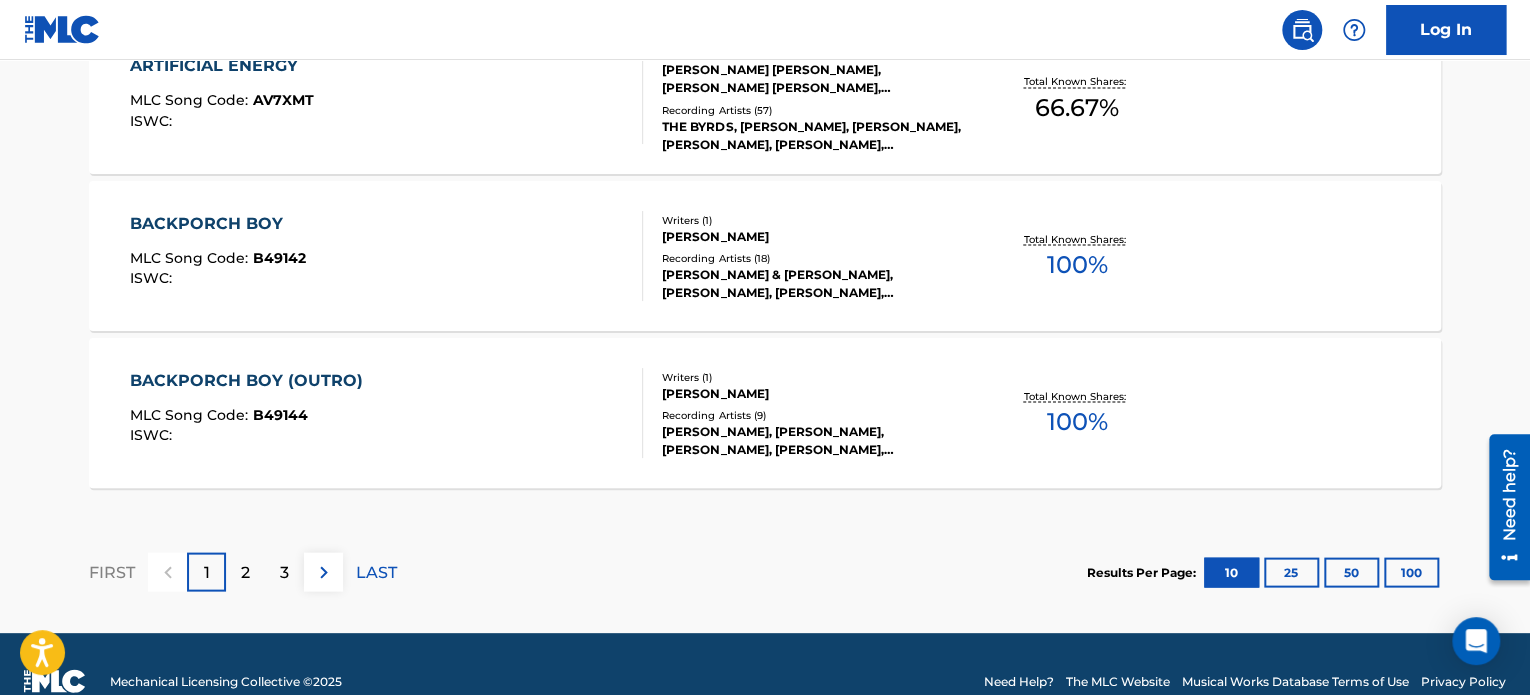 click on "[PERSON_NAME]" at bounding box center [813, 393] 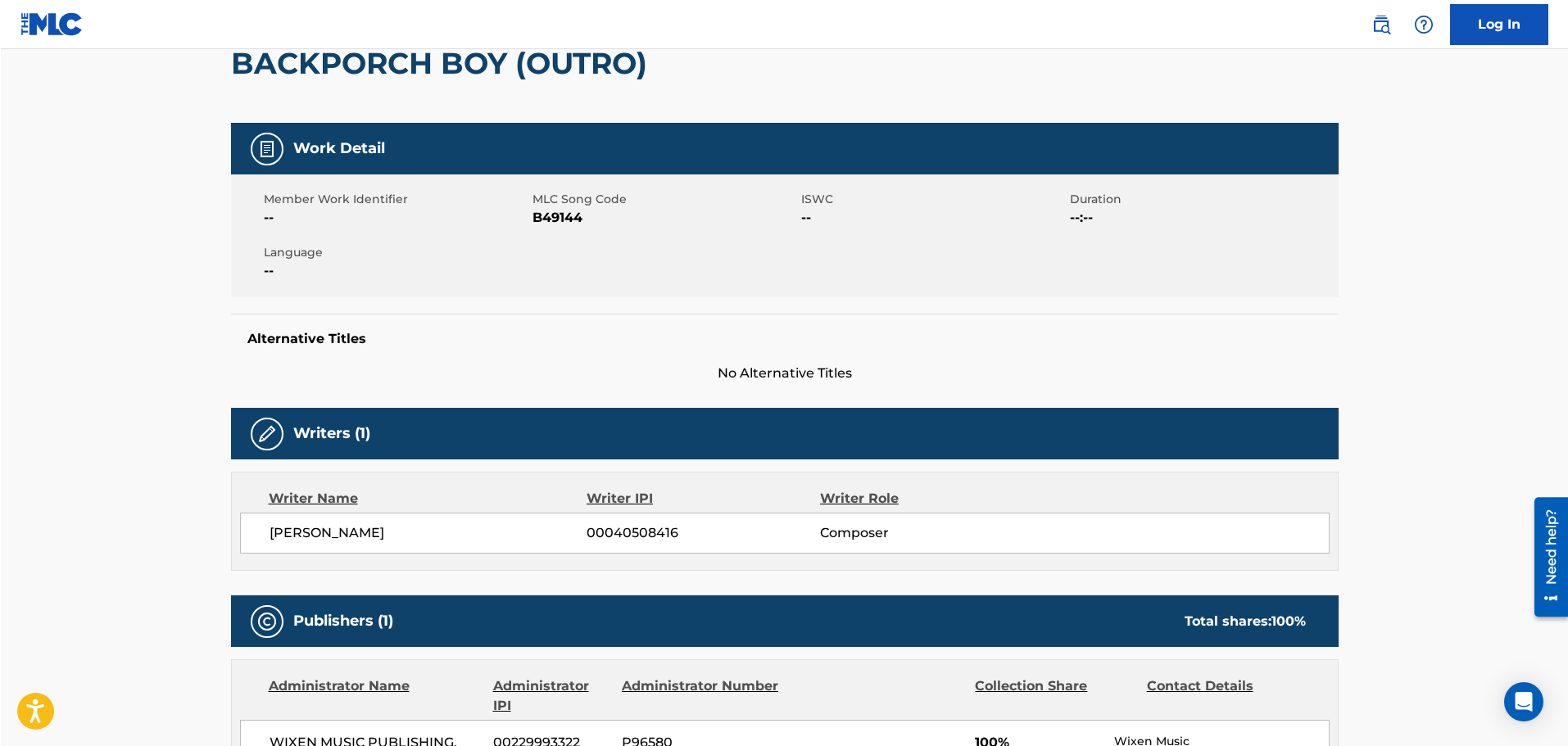 scroll, scrollTop: 169, scrollLeft: 0, axis: vertical 